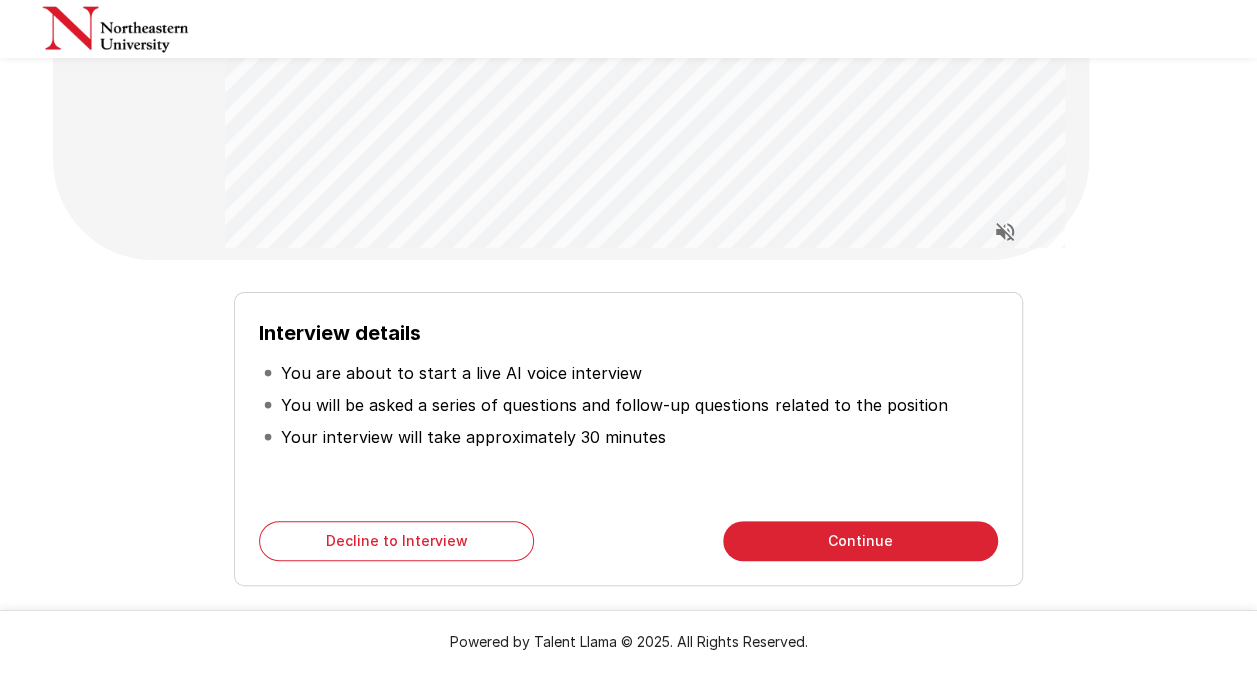 scroll, scrollTop: 0, scrollLeft: 0, axis: both 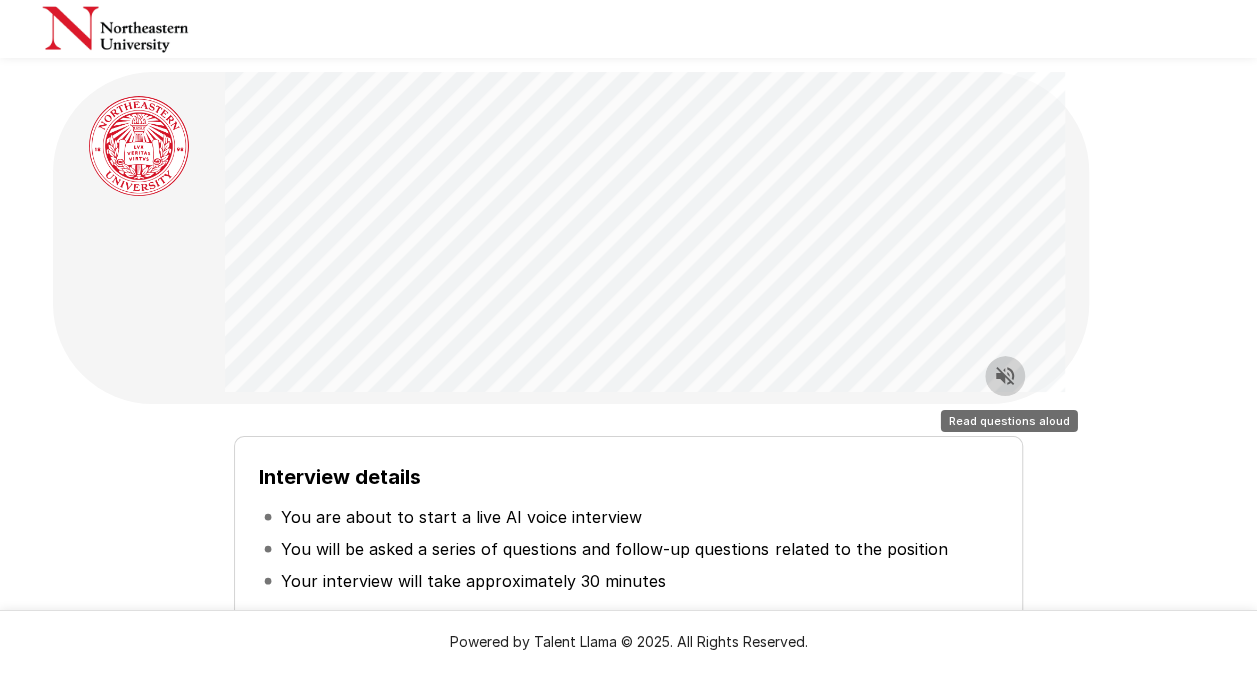 click 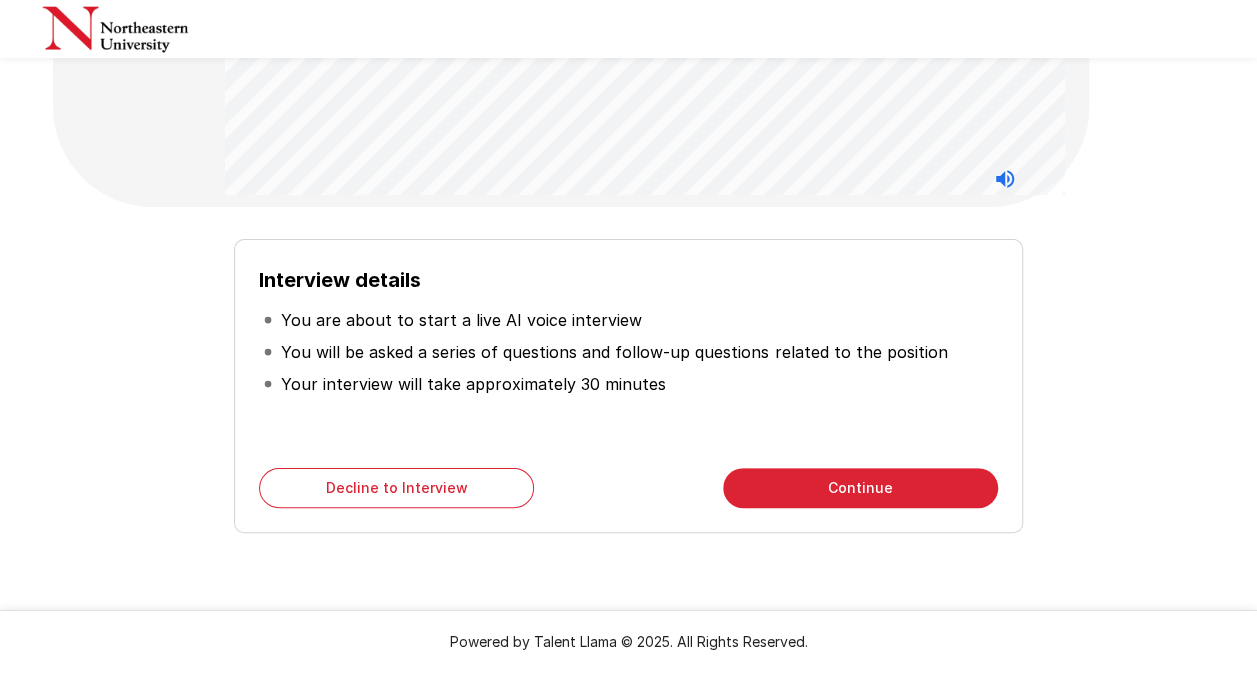 scroll, scrollTop: 200, scrollLeft: 0, axis: vertical 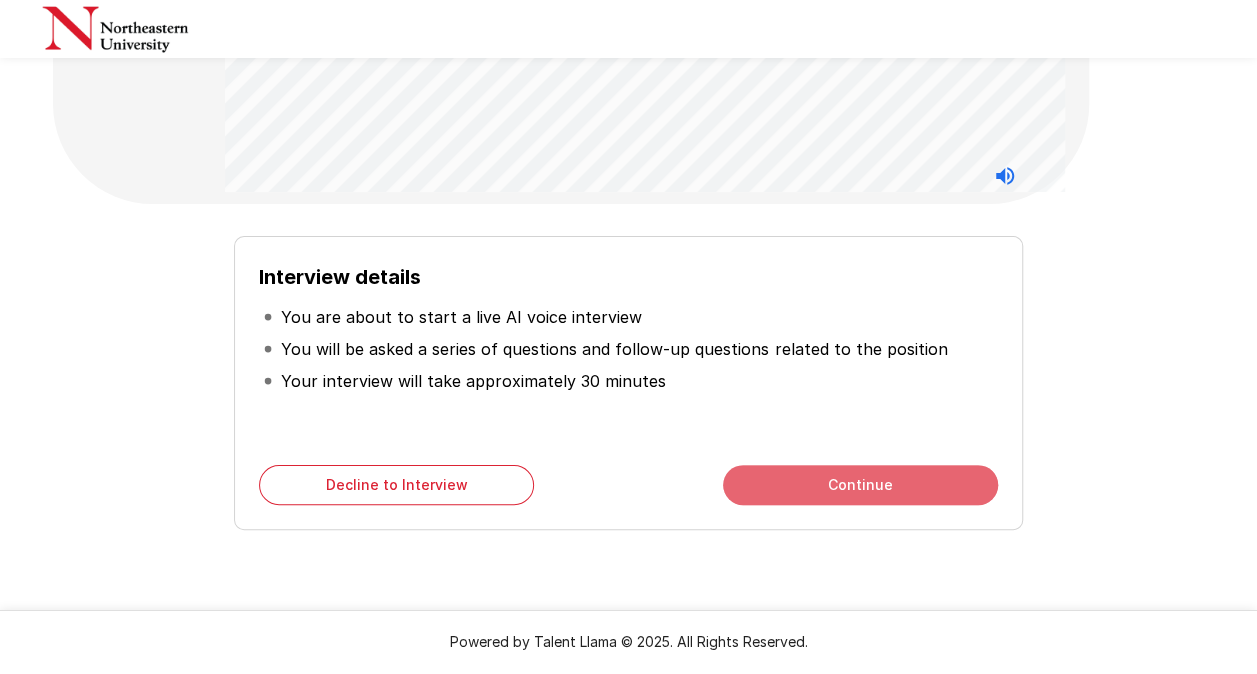 click on "Continue" at bounding box center (860, 485) 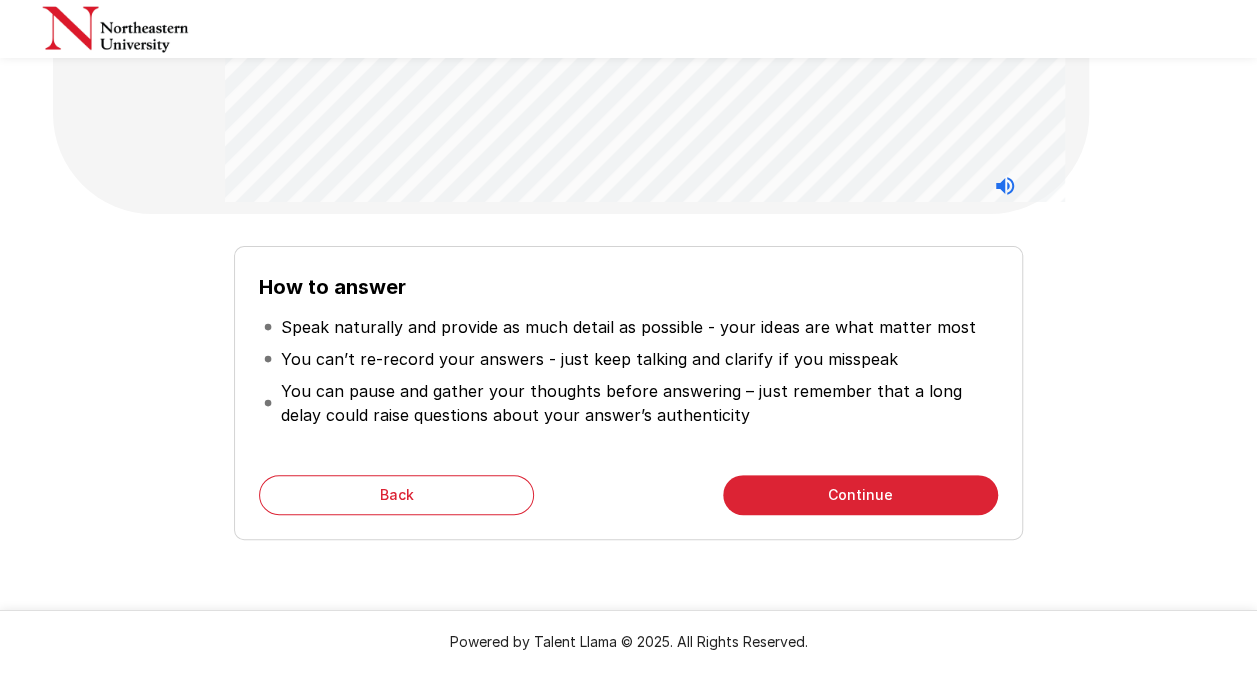 scroll, scrollTop: 223, scrollLeft: 0, axis: vertical 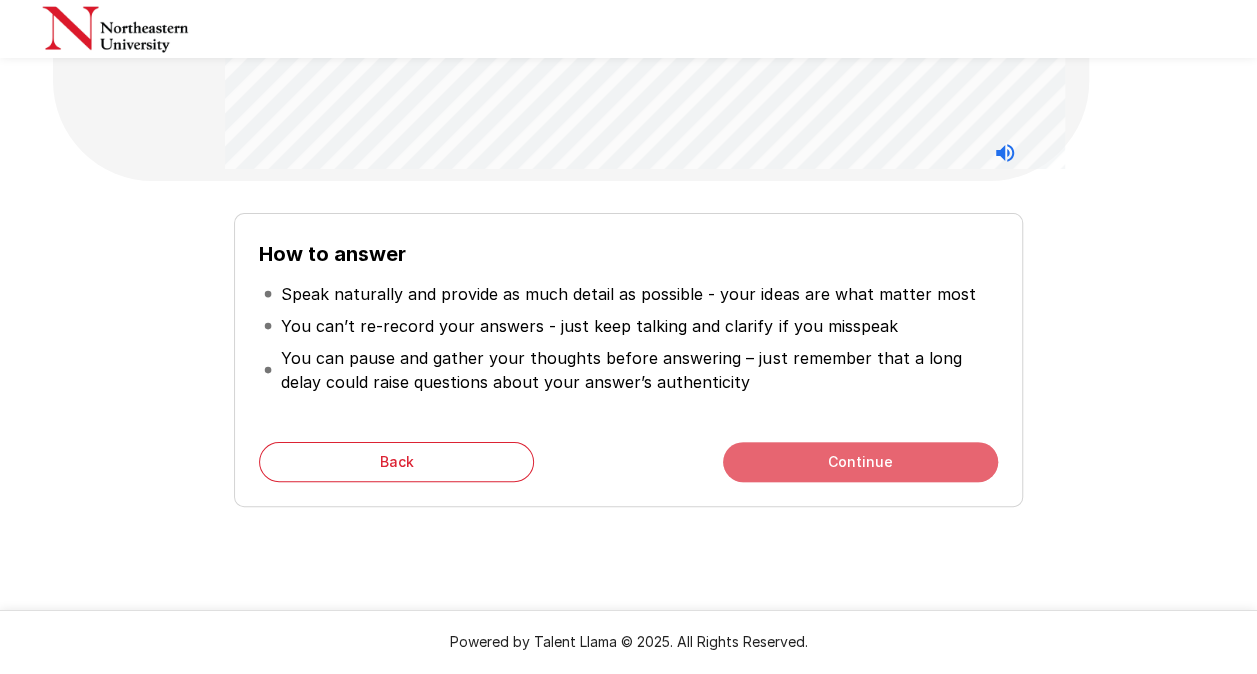 click on "Continue" at bounding box center (860, 462) 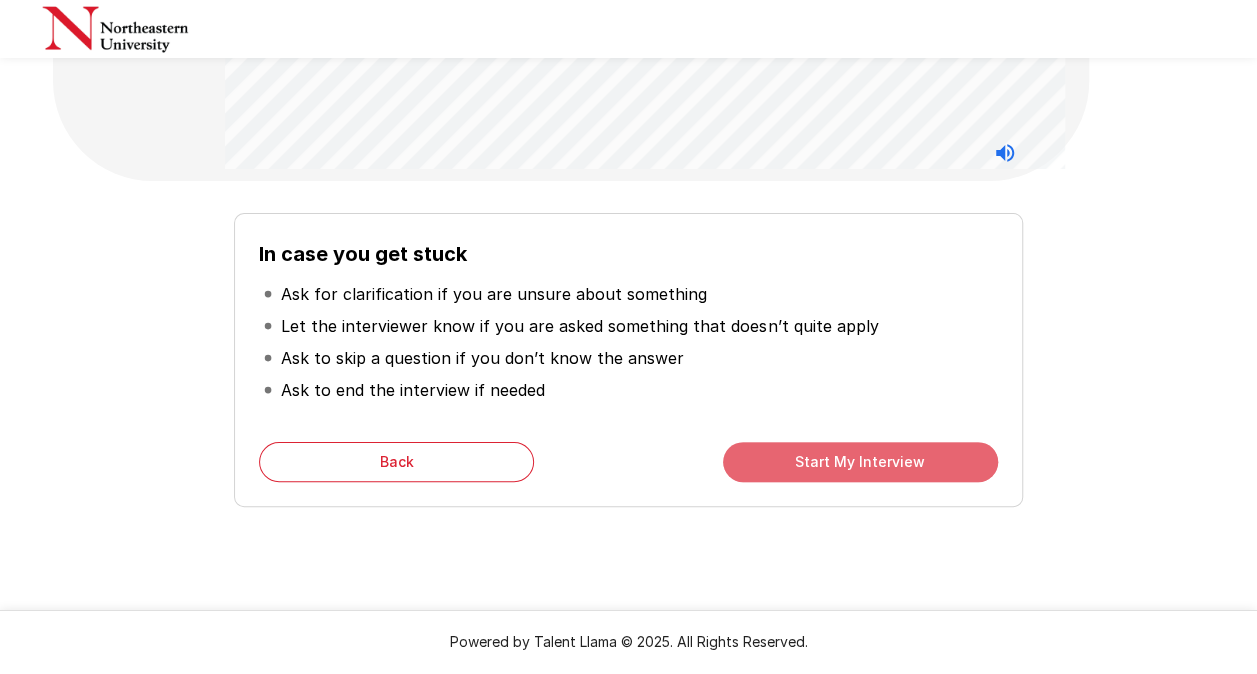 click on "Start My Interview" at bounding box center (860, 462) 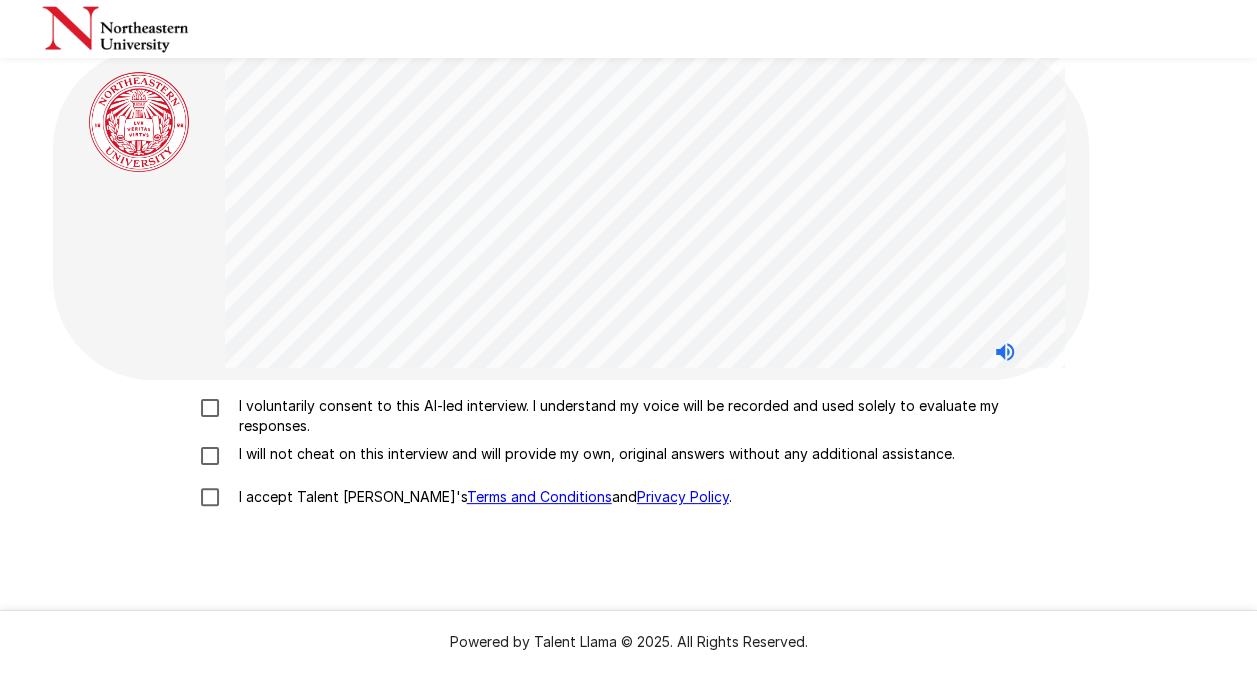 scroll, scrollTop: 0, scrollLeft: 0, axis: both 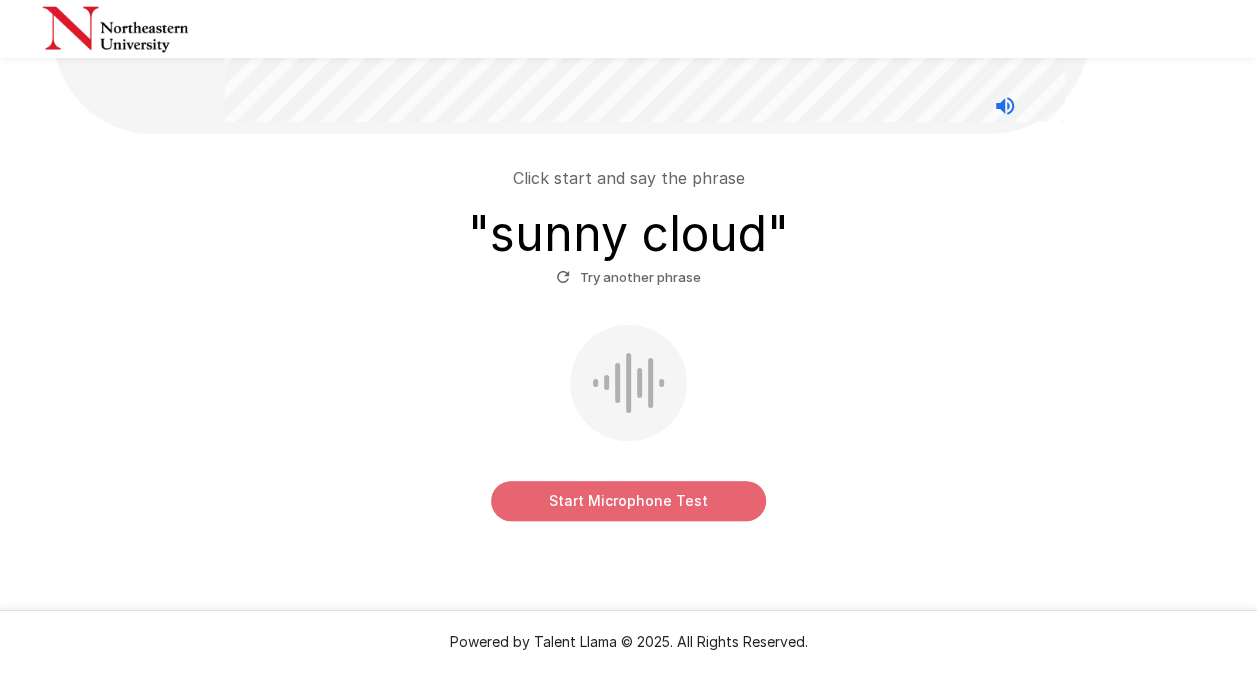 click on "Start Microphone Test" at bounding box center (628, 501) 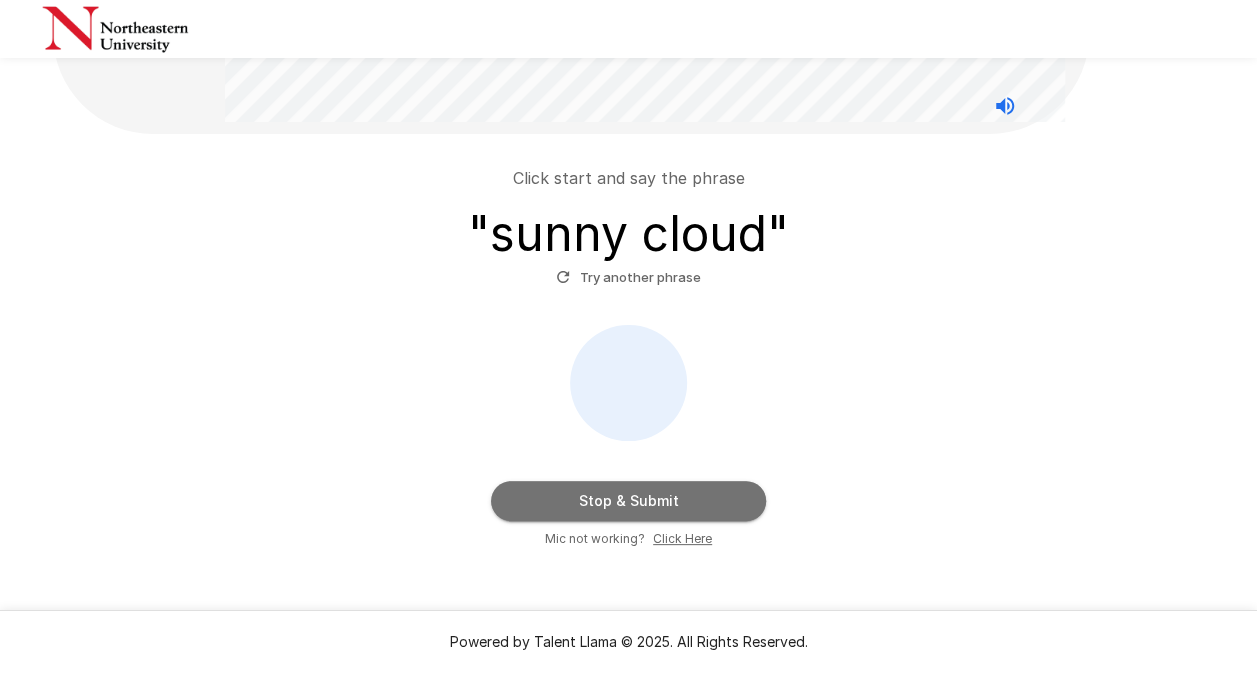 click on "Stop & Submit" at bounding box center (628, 501) 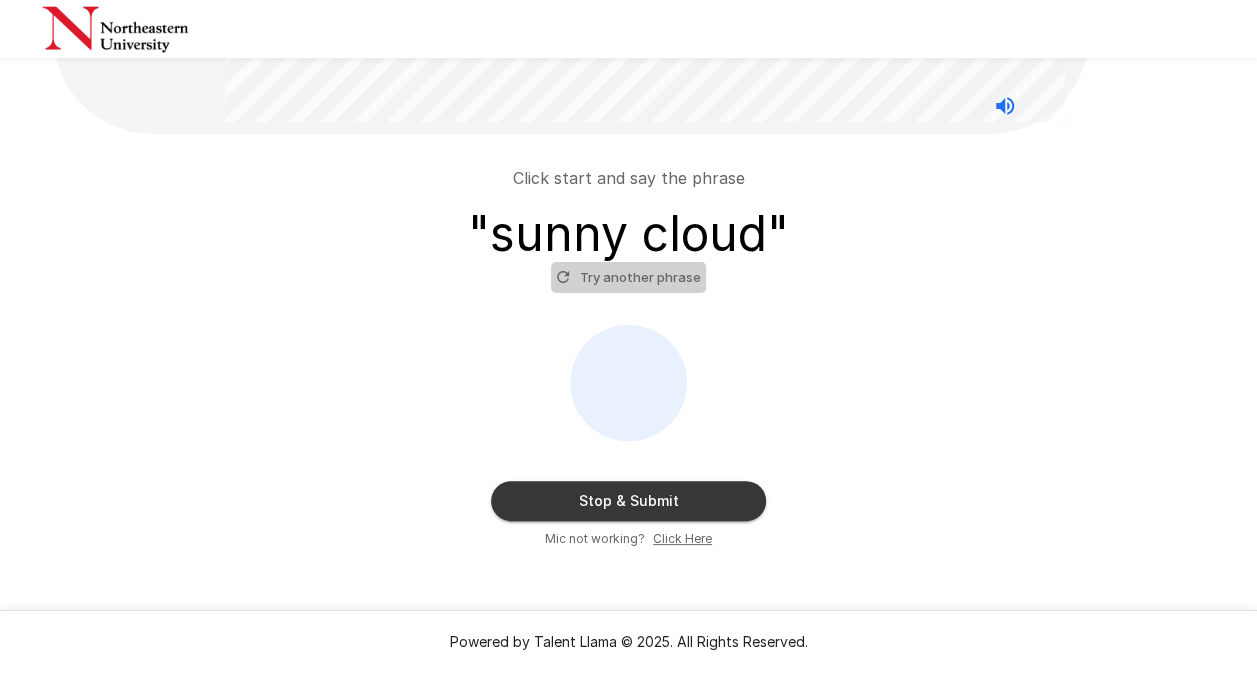 click on "Try another phrase" at bounding box center [628, 277] 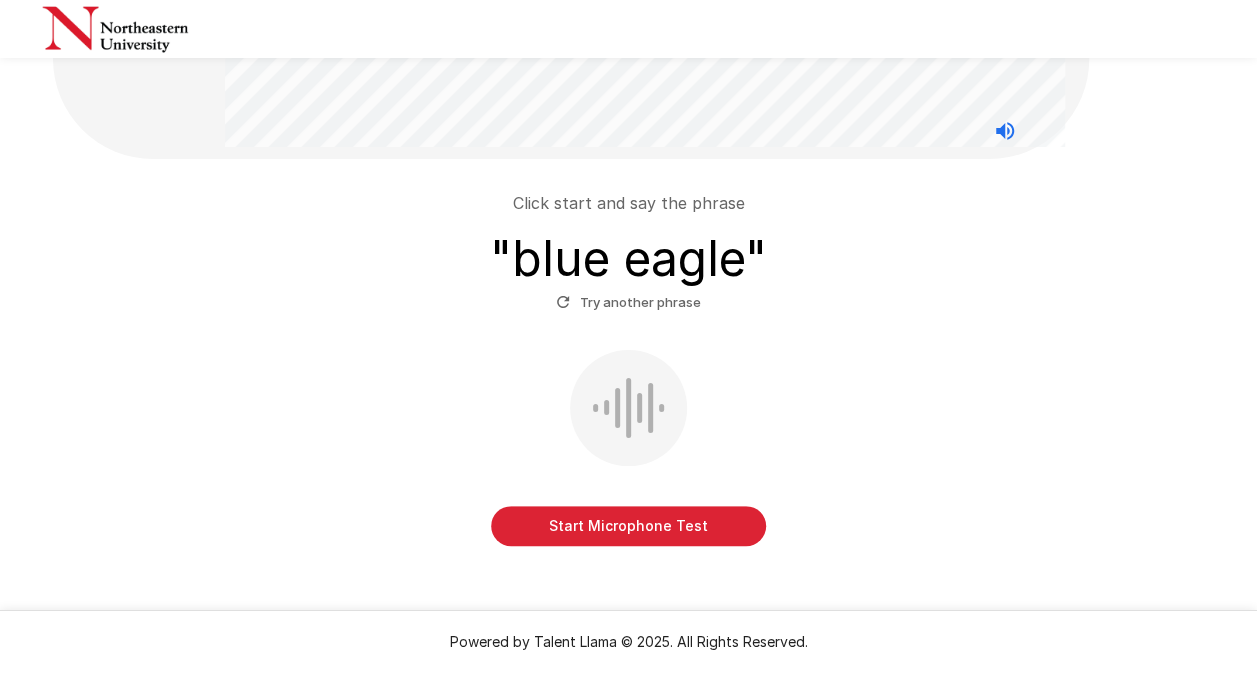 scroll, scrollTop: 252, scrollLeft: 0, axis: vertical 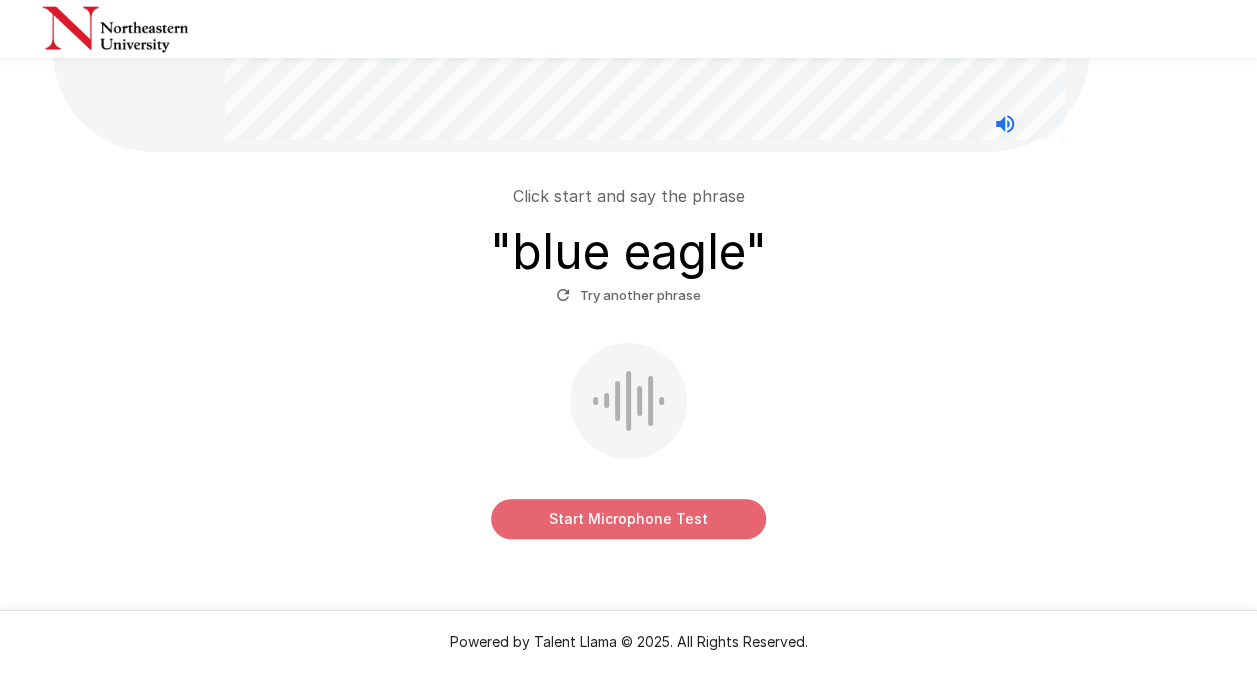 click on "Start Microphone Test" at bounding box center [628, 519] 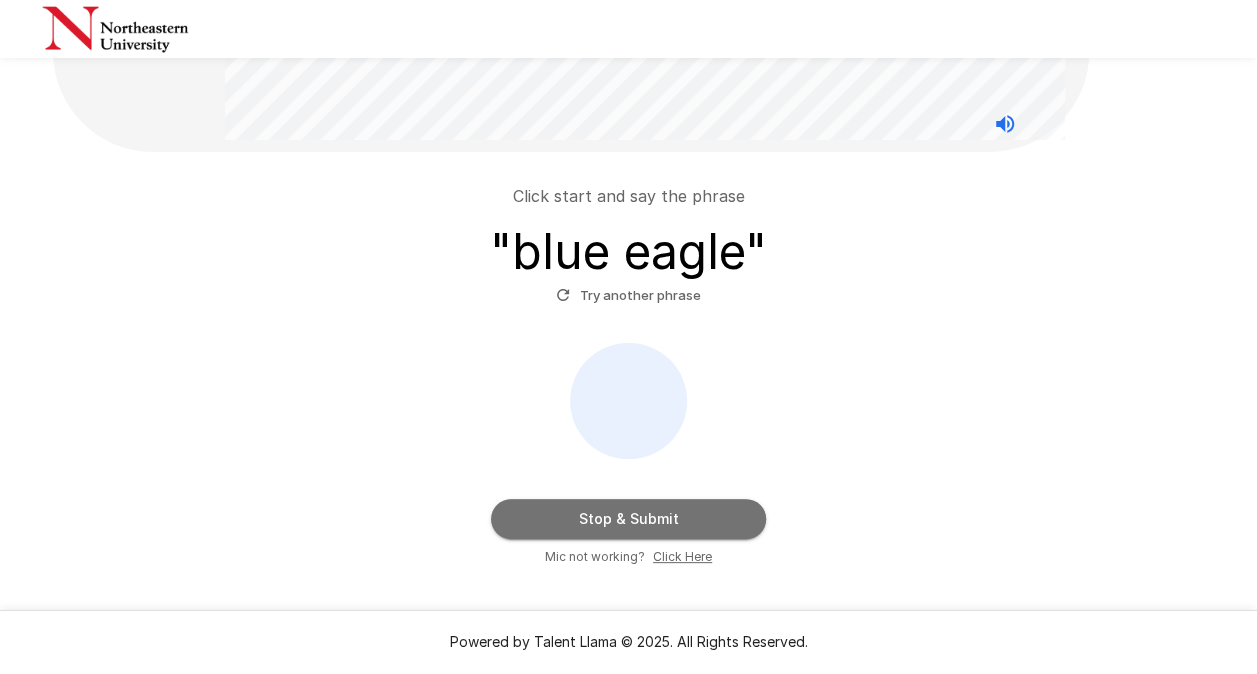 click on "Stop & Submit" at bounding box center [628, 519] 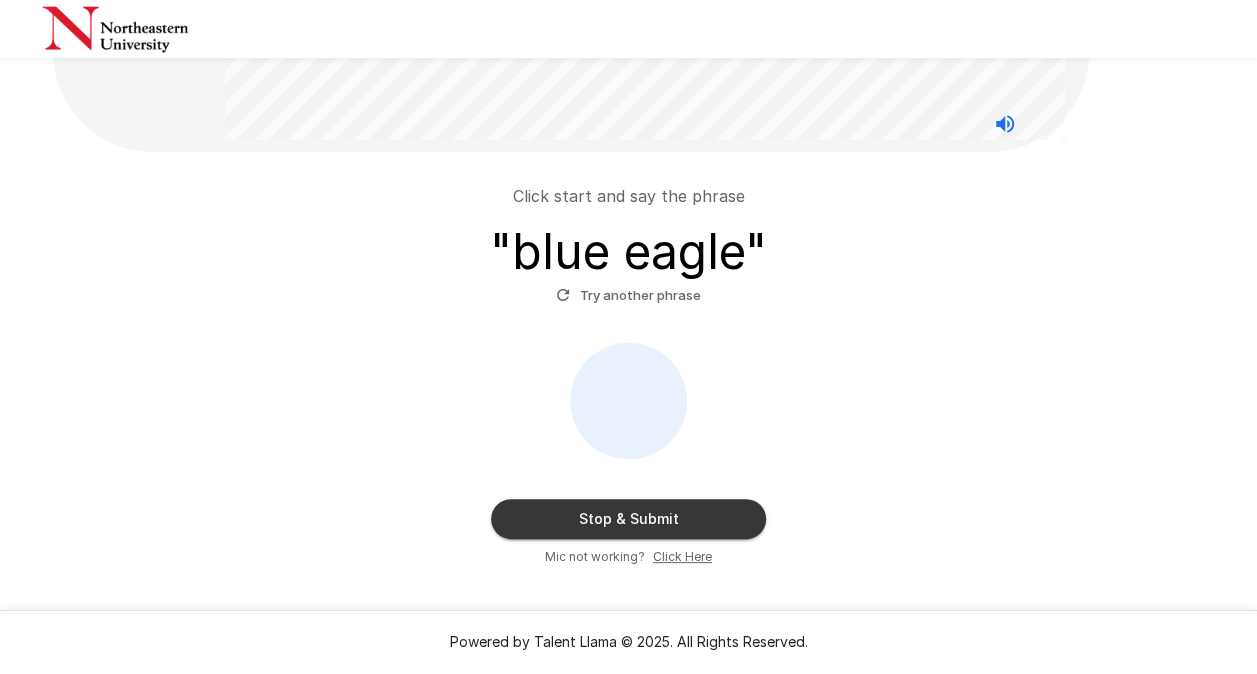 click on "Stop & Submit" at bounding box center [628, 519] 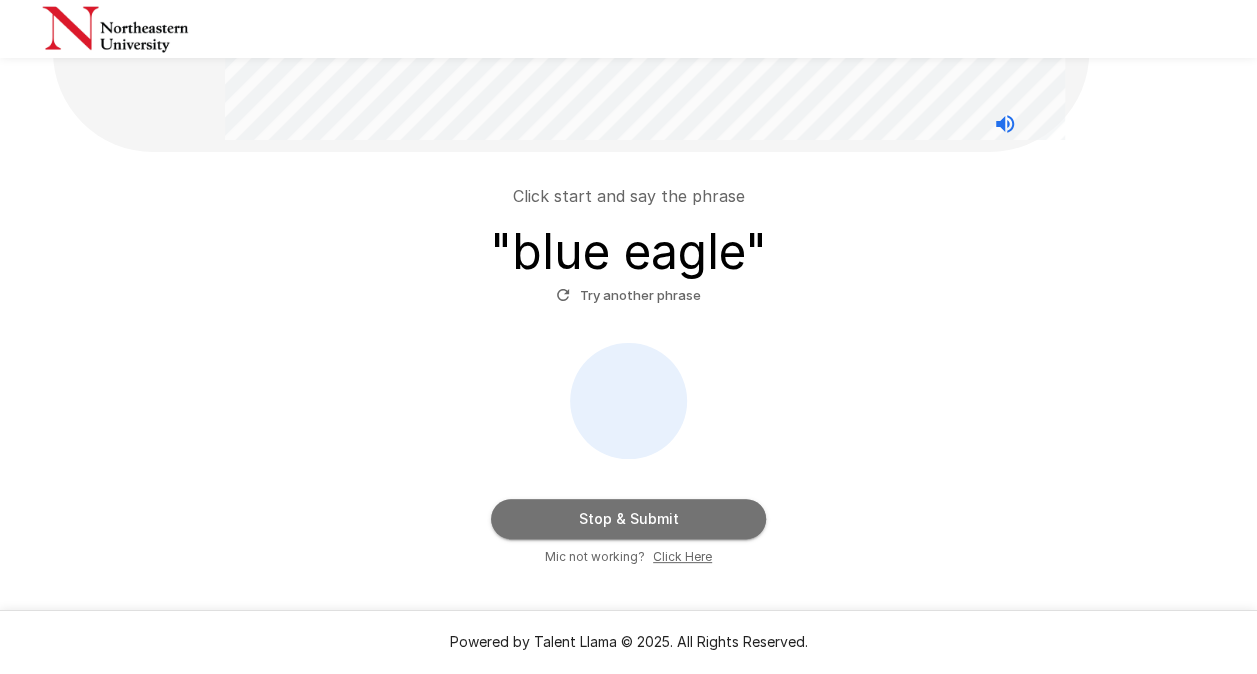 click on "Stop & Submit" at bounding box center (628, 519) 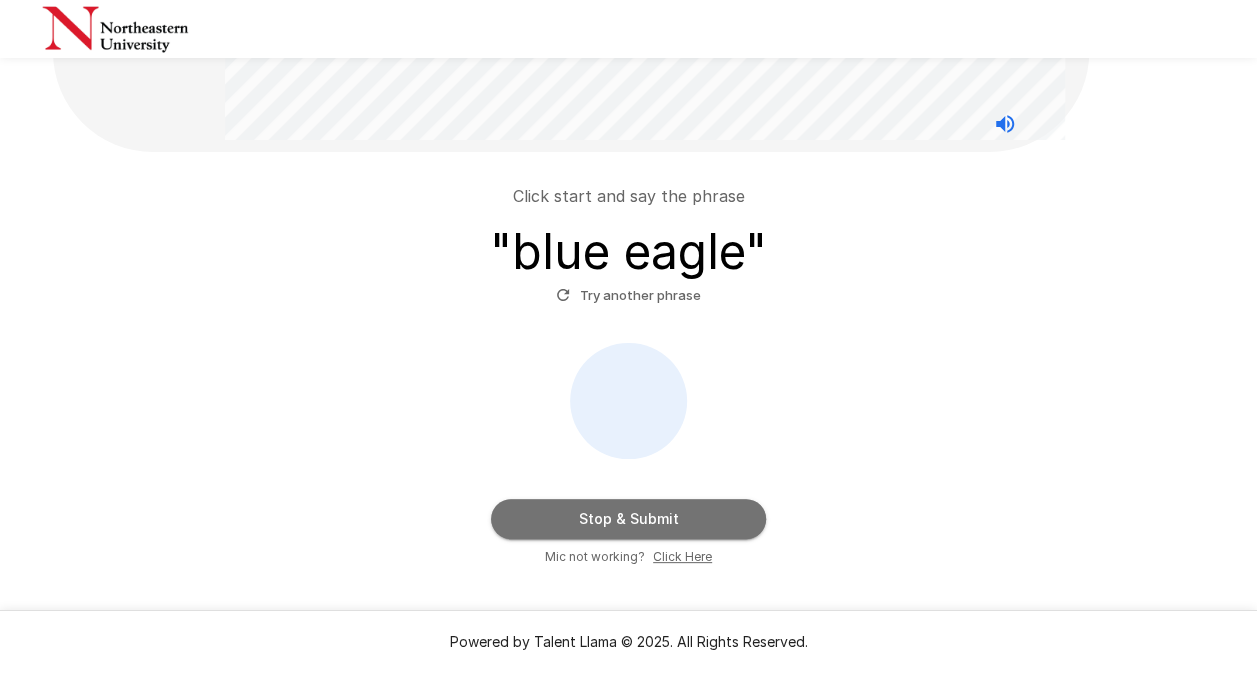 click on "Stop & Submit" at bounding box center (628, 519) 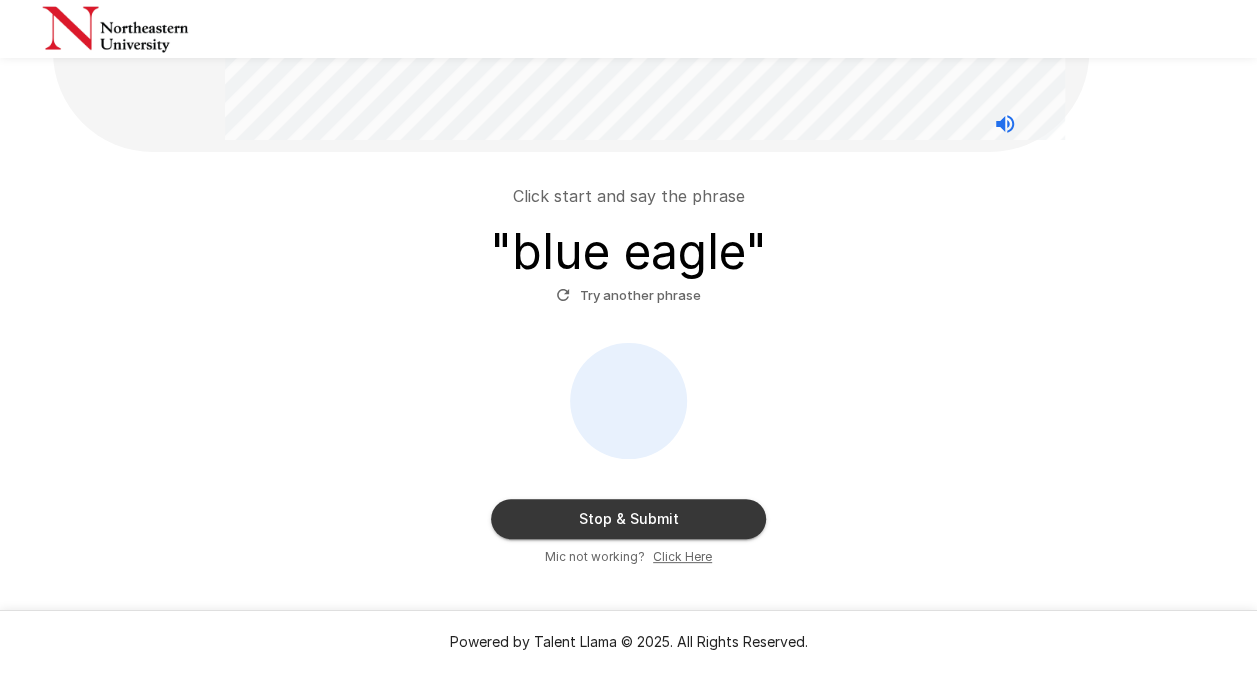 scroll, scrollTop: 312, scrollLeft: 0, axis: vertical 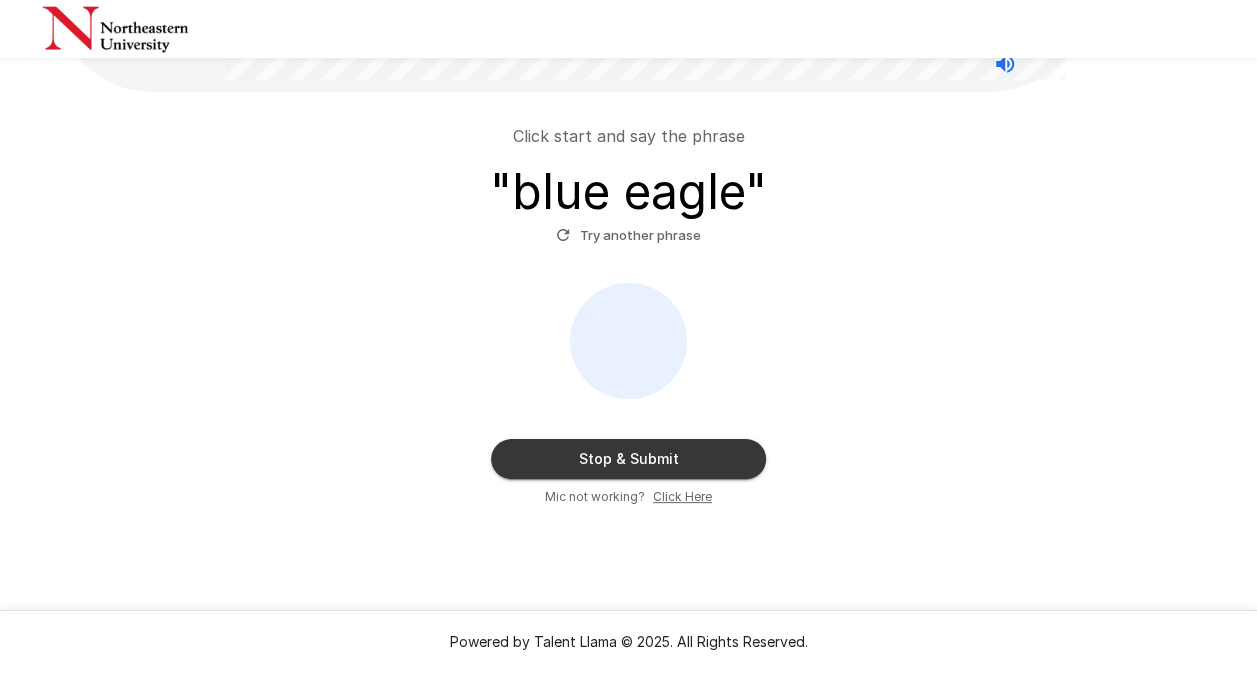 click at bounding box center [628, 341] 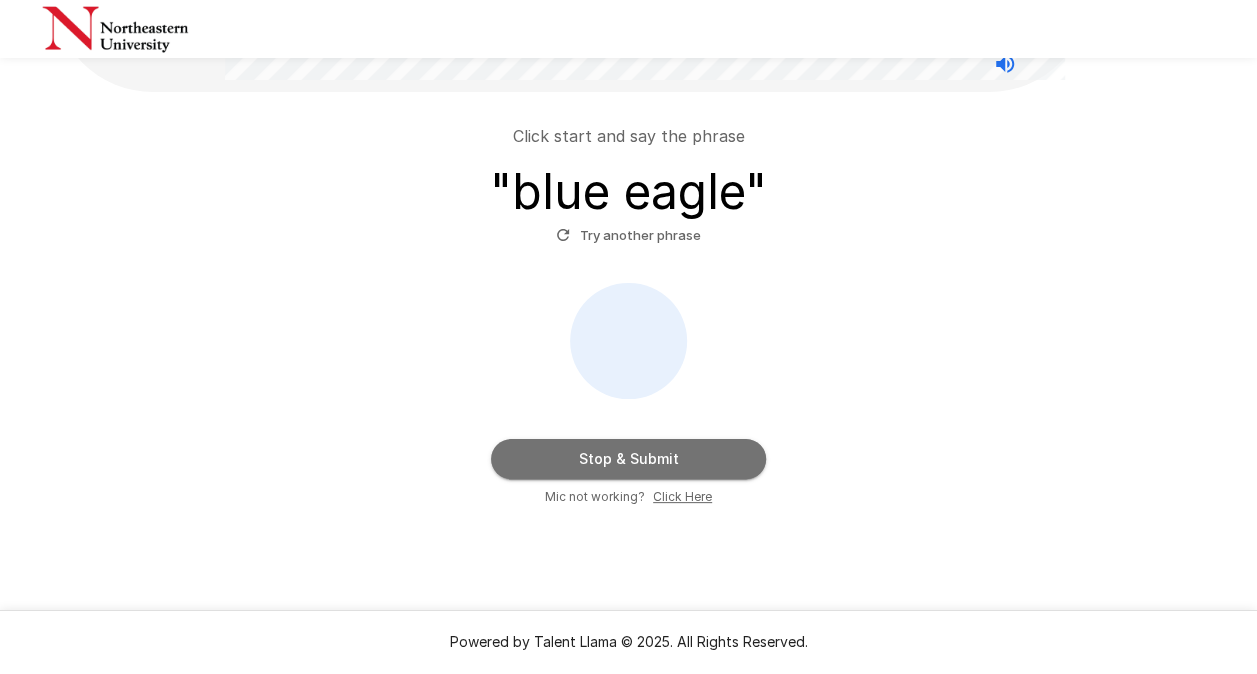 click on "Stop & Submit" at bounding box center [628, 459] 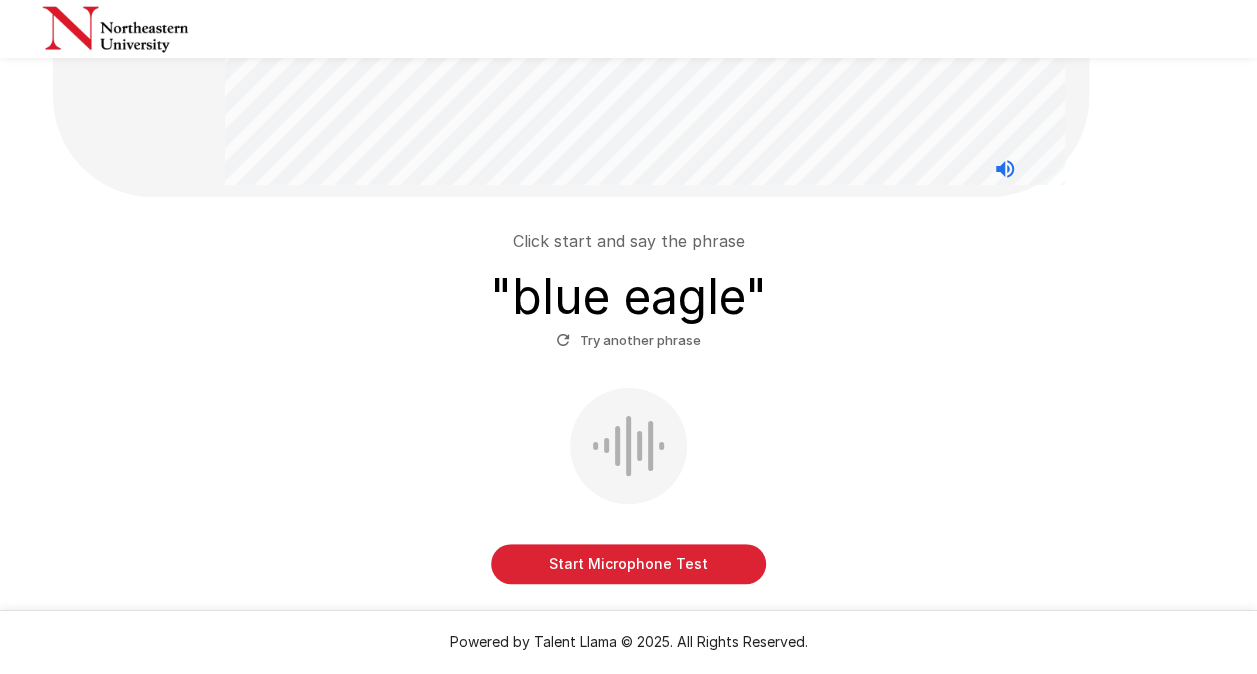 scroll, scrollTop: 312, scrollLeft: 0, axis: vertical 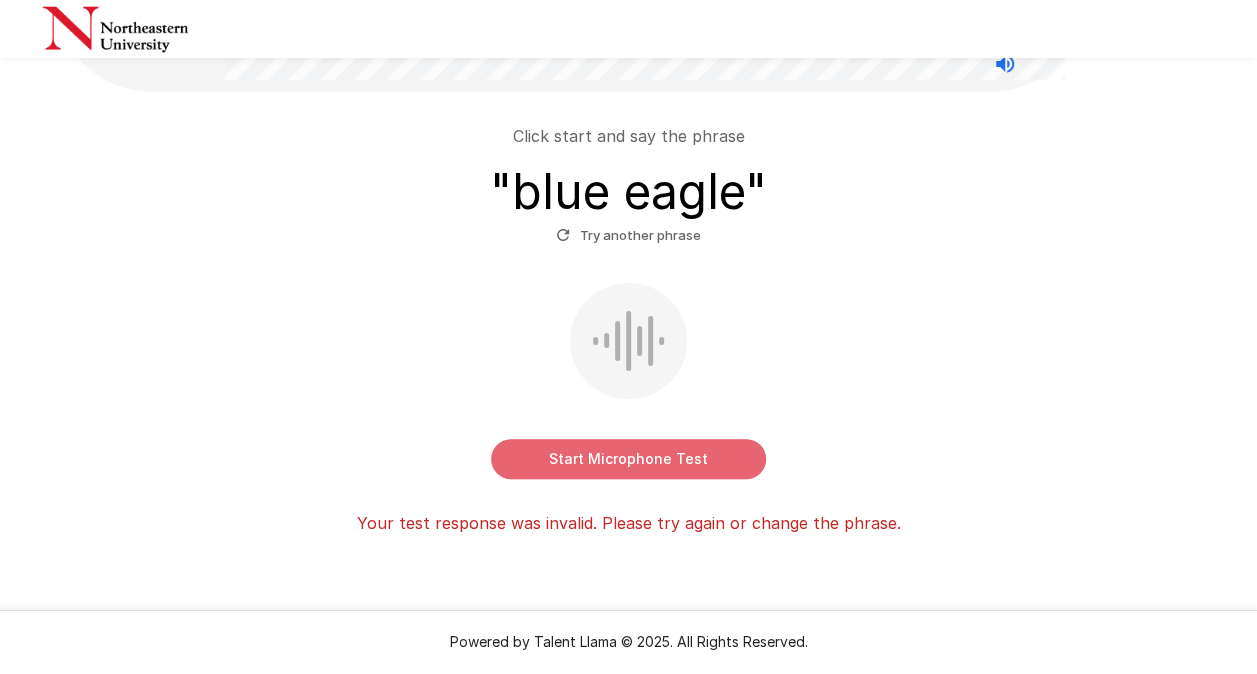 click on "Start Microphone Test" at bounding box center (628, 459) 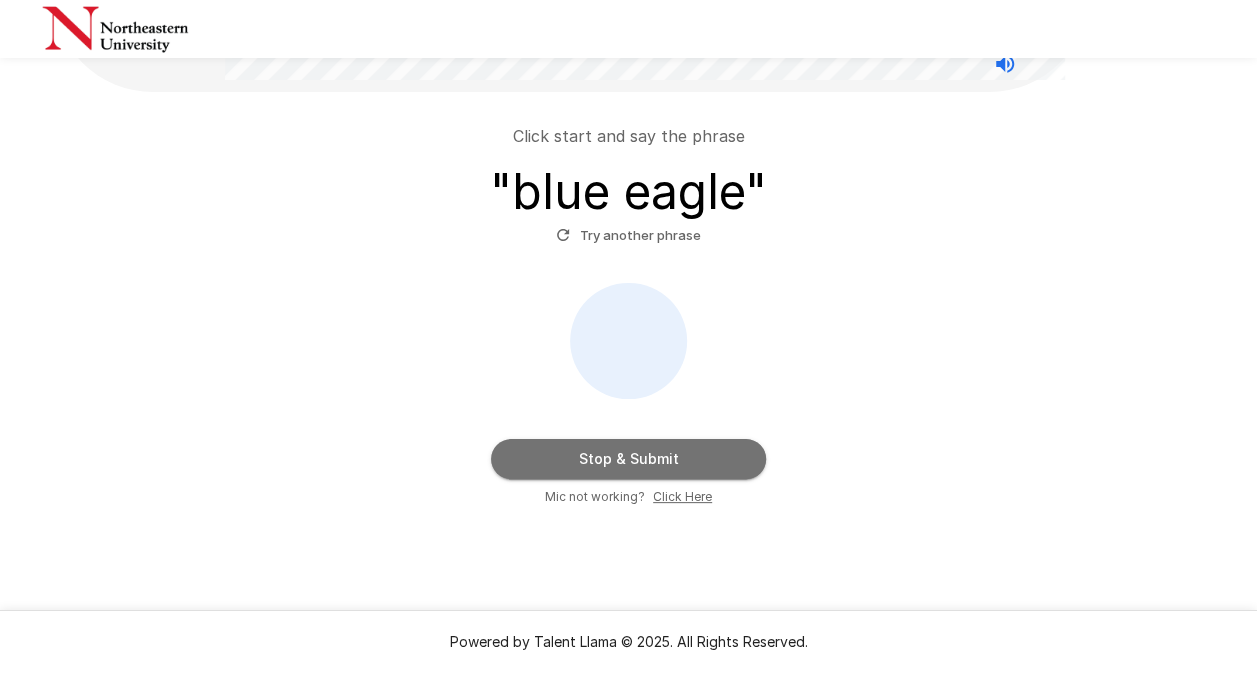 click on "Stop & Submit" at bounding box center [628, 459] 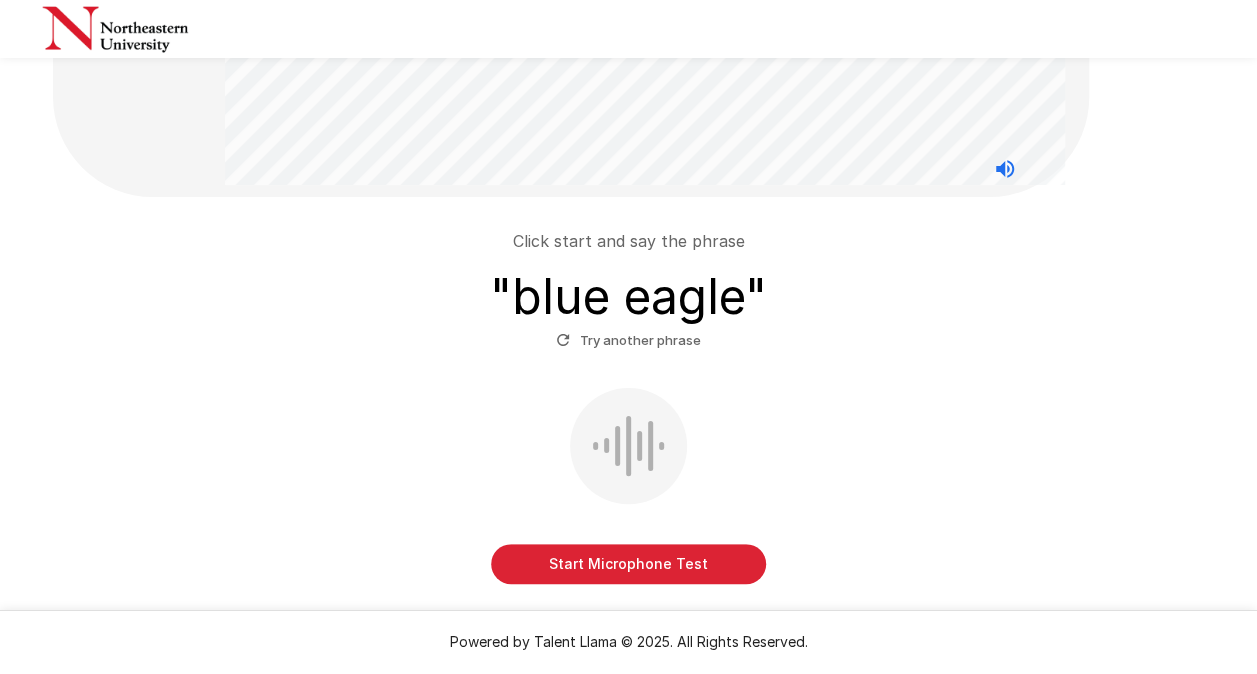 scroll, scrollTop: 312, scrollLeft: 0, axis: vertical 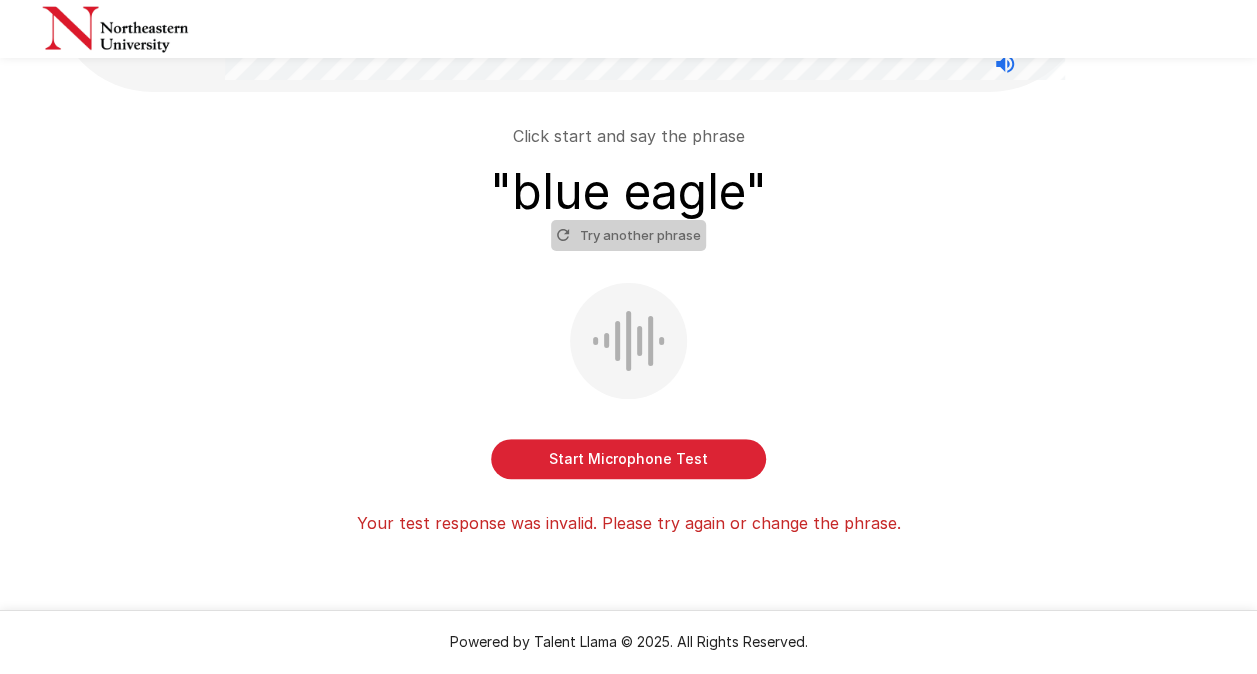 click on "Try another phrase" at bounding box center [628, 235] 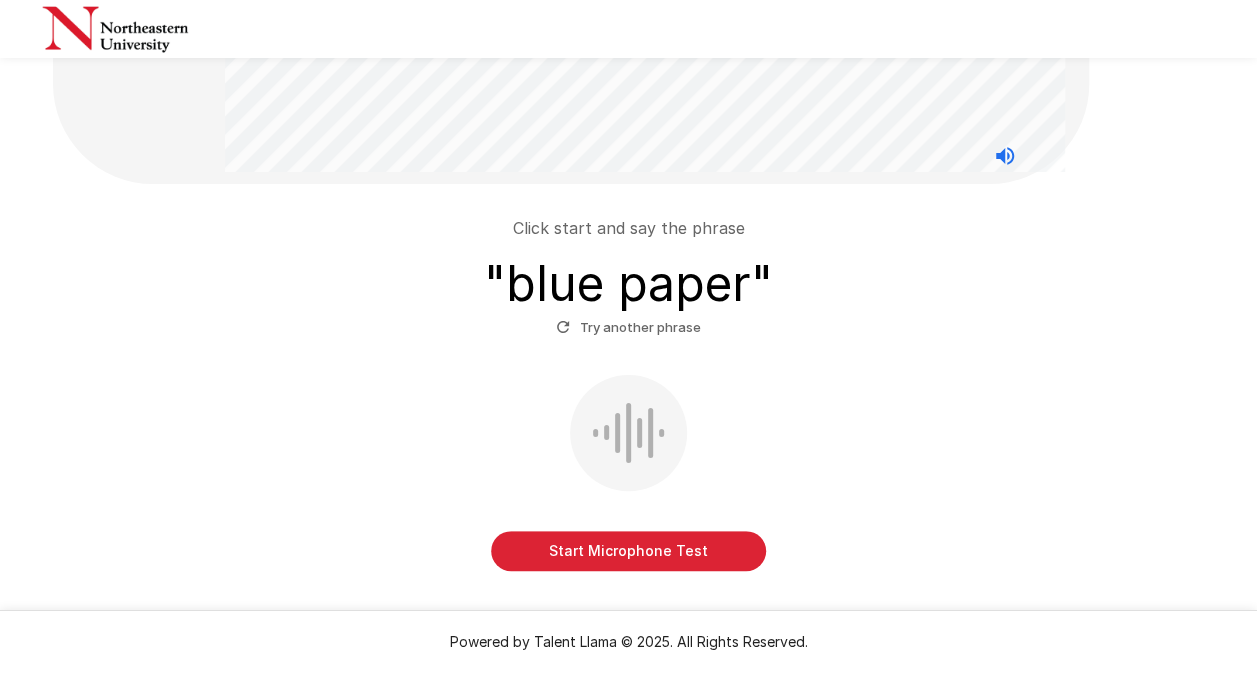 scroll, scrollTop: 222, scrollLeft: 0, axis: vertical 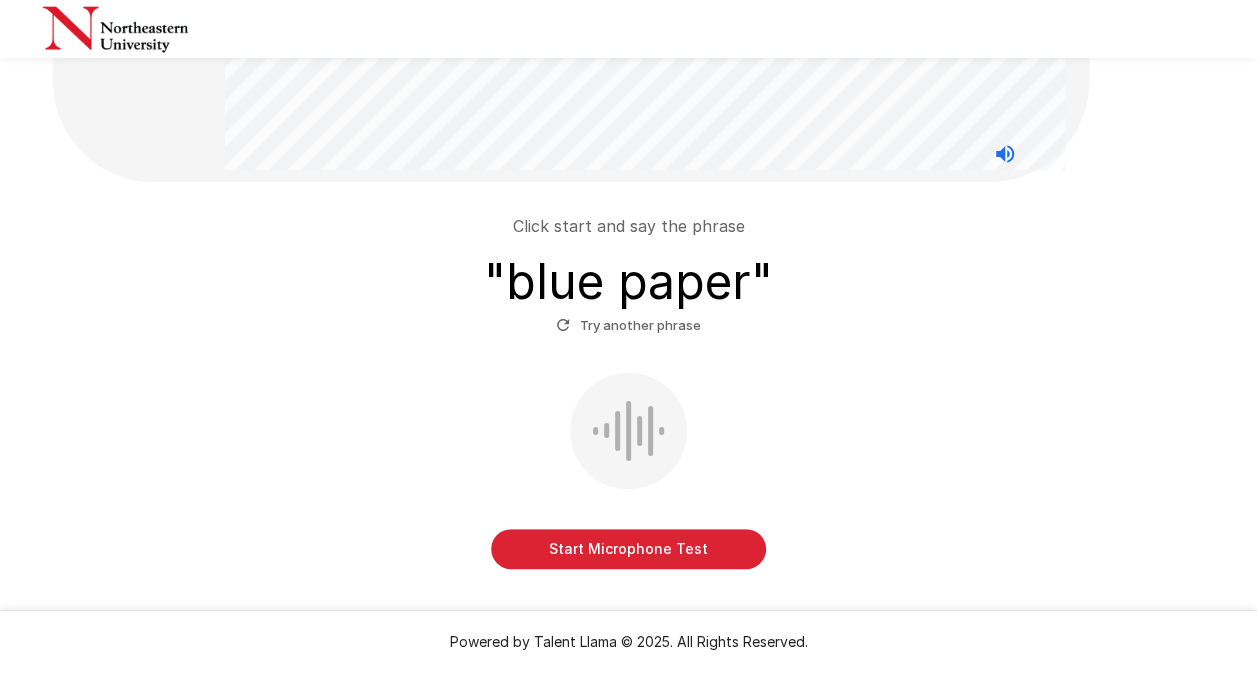 click on "Start Microphone Test" at bounding box center (628, 549) 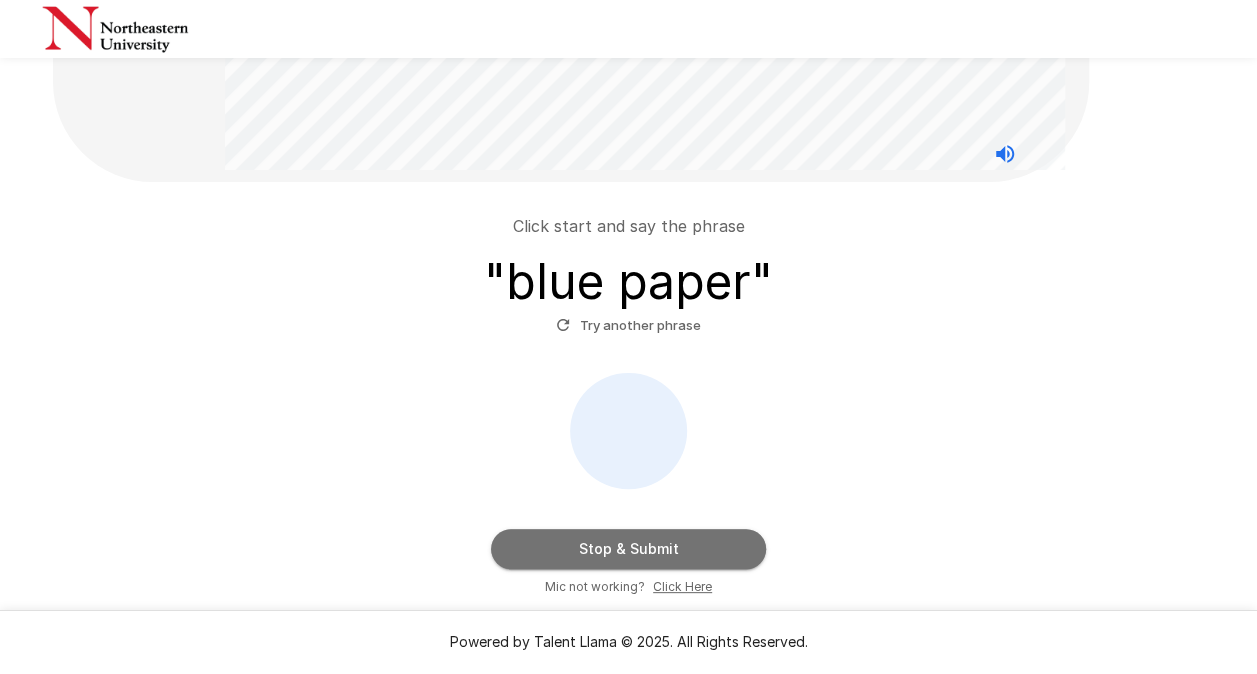 click on "Stop & Submit" at bounding box center [628, 549] 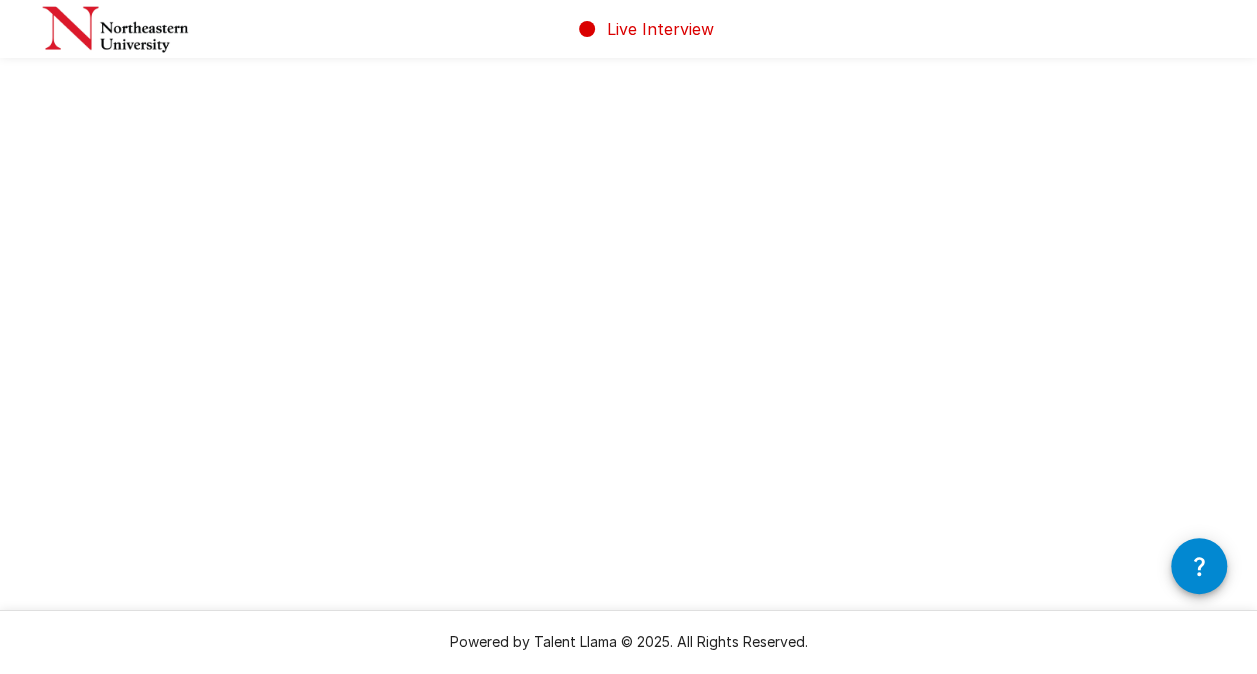 scroll, scrollTop: 0, scrollLeft: 0, axis: both 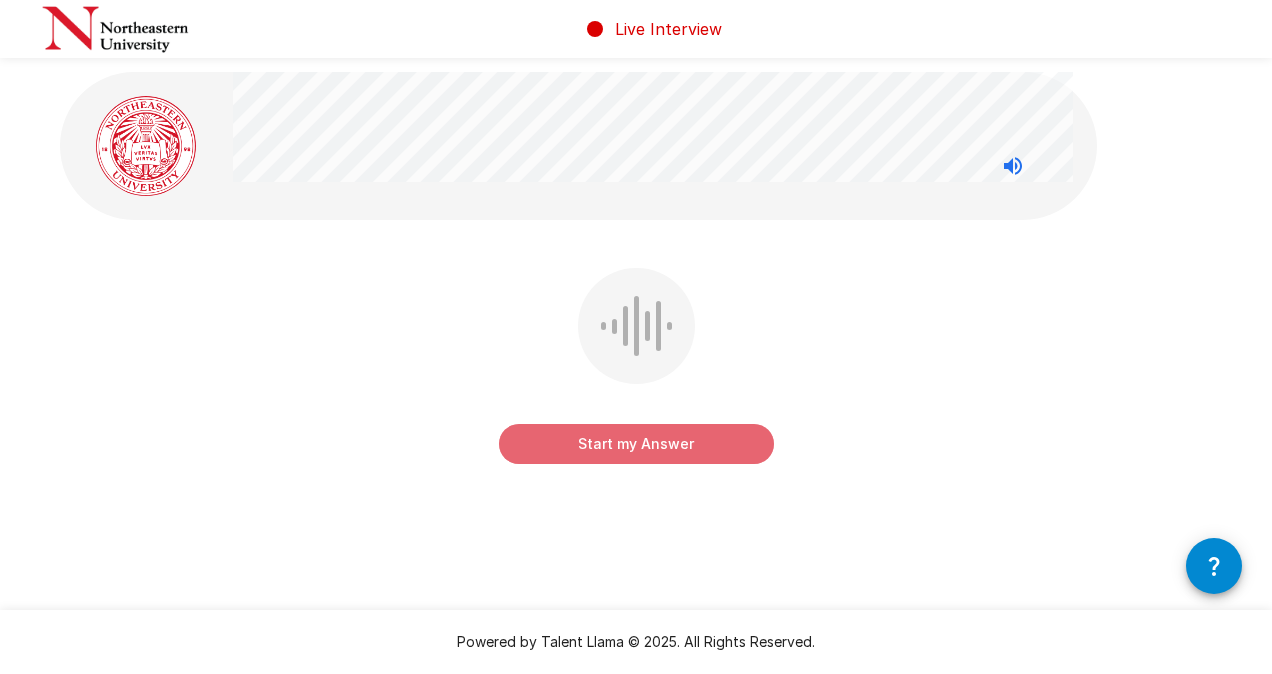 click on "Start my Answer" at bounding box center [636, 444] 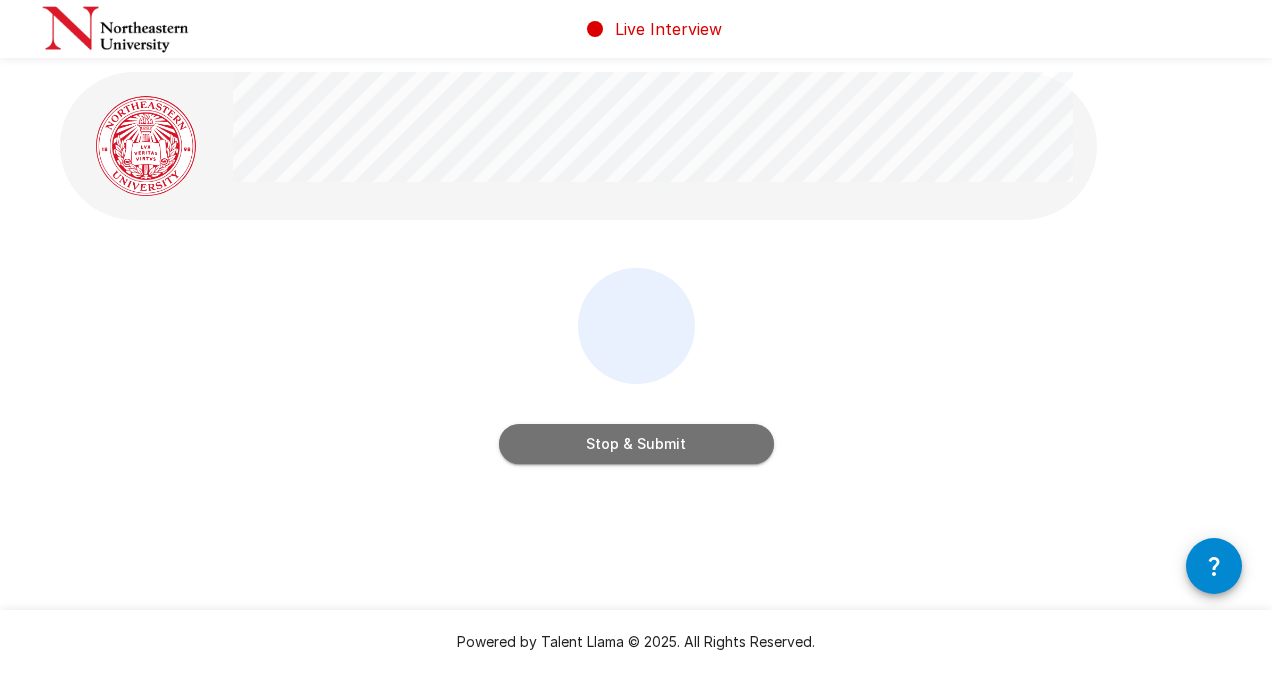 click on "Stop & Submit" at bounding box center (636, 444) 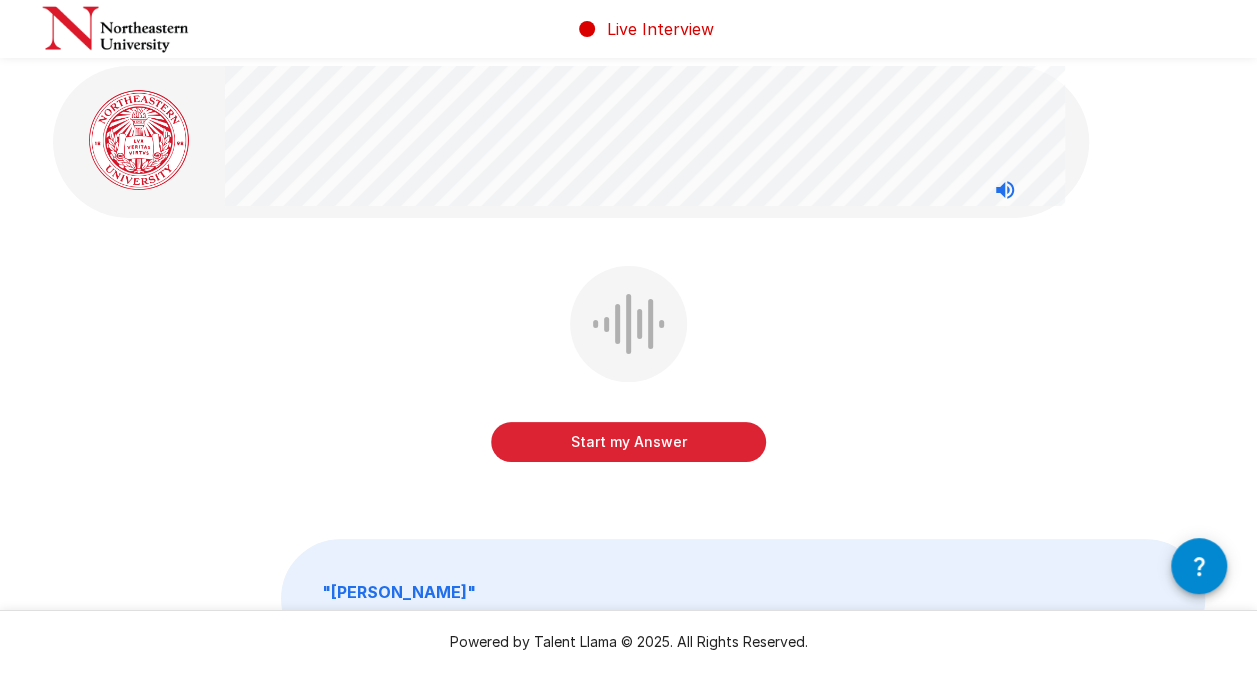 scroll, scrollTop: 5, scrollLeft: 0, axis: vertical 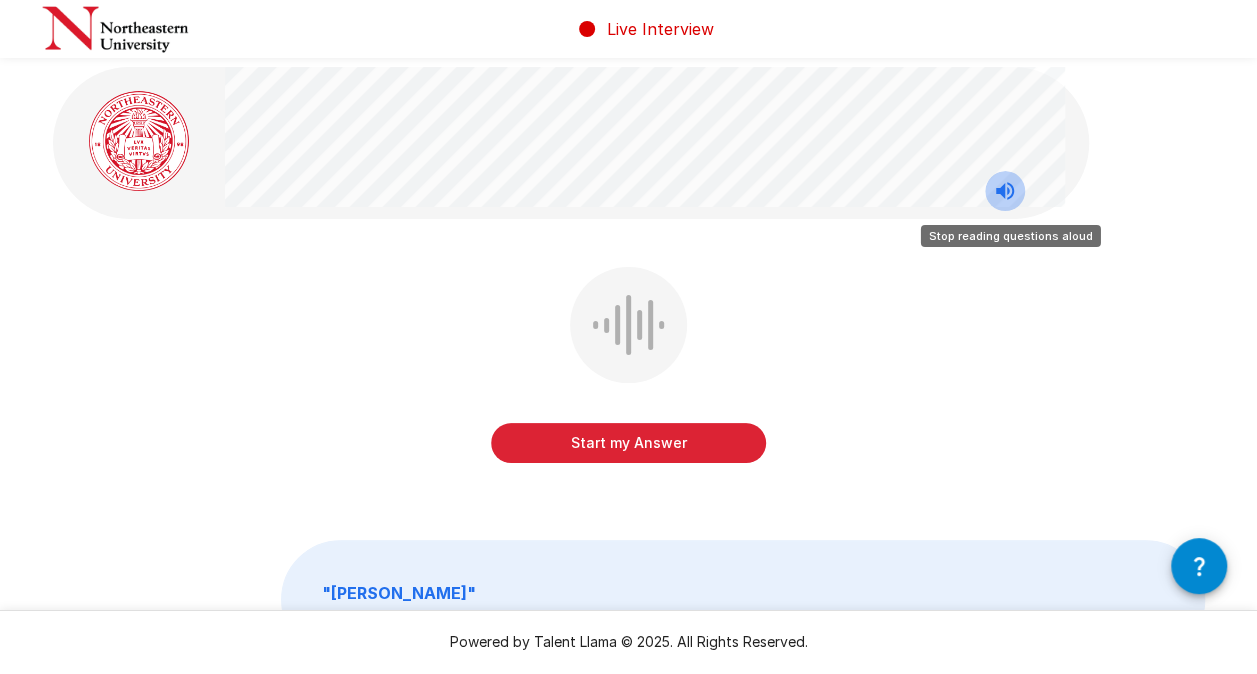click 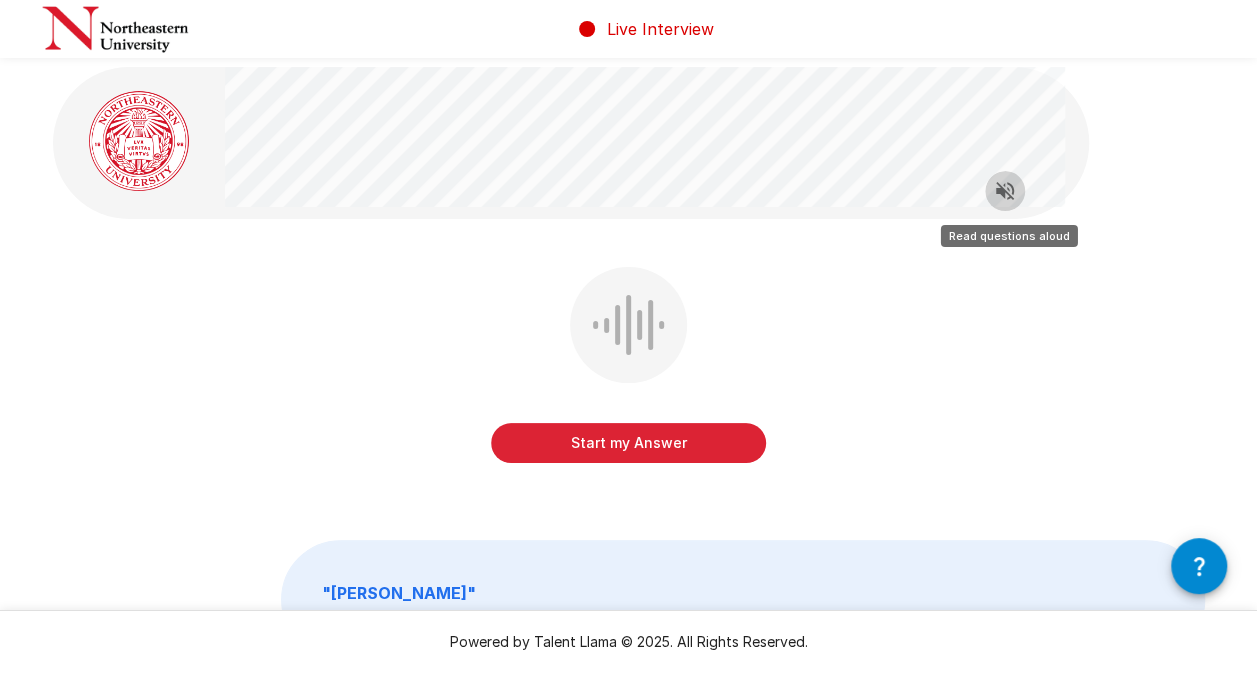 click 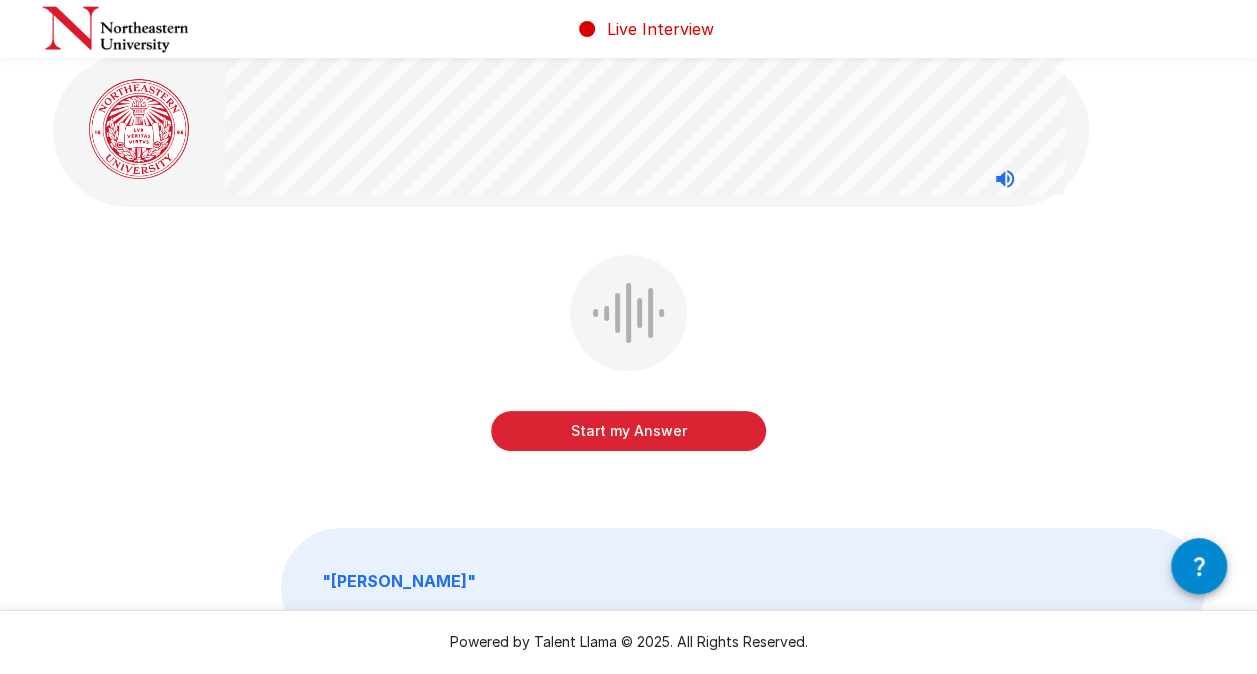 scroll, scrollTop: 0, scrollLeft: 0, axis: both 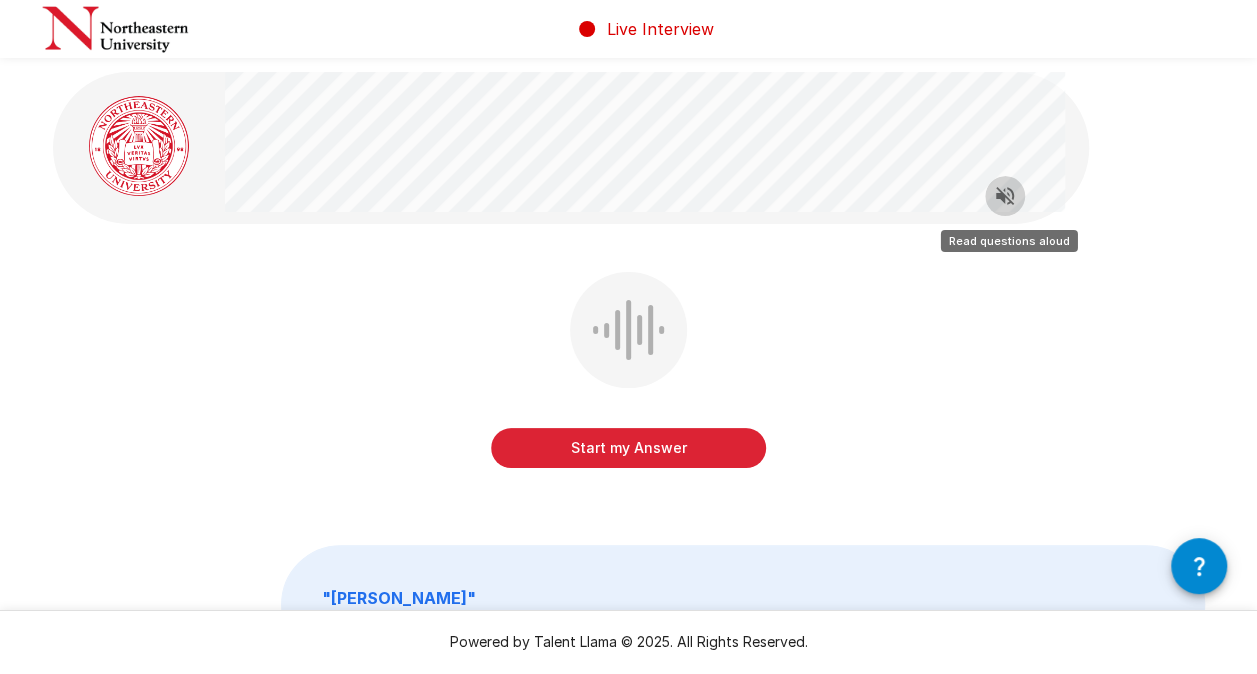 click 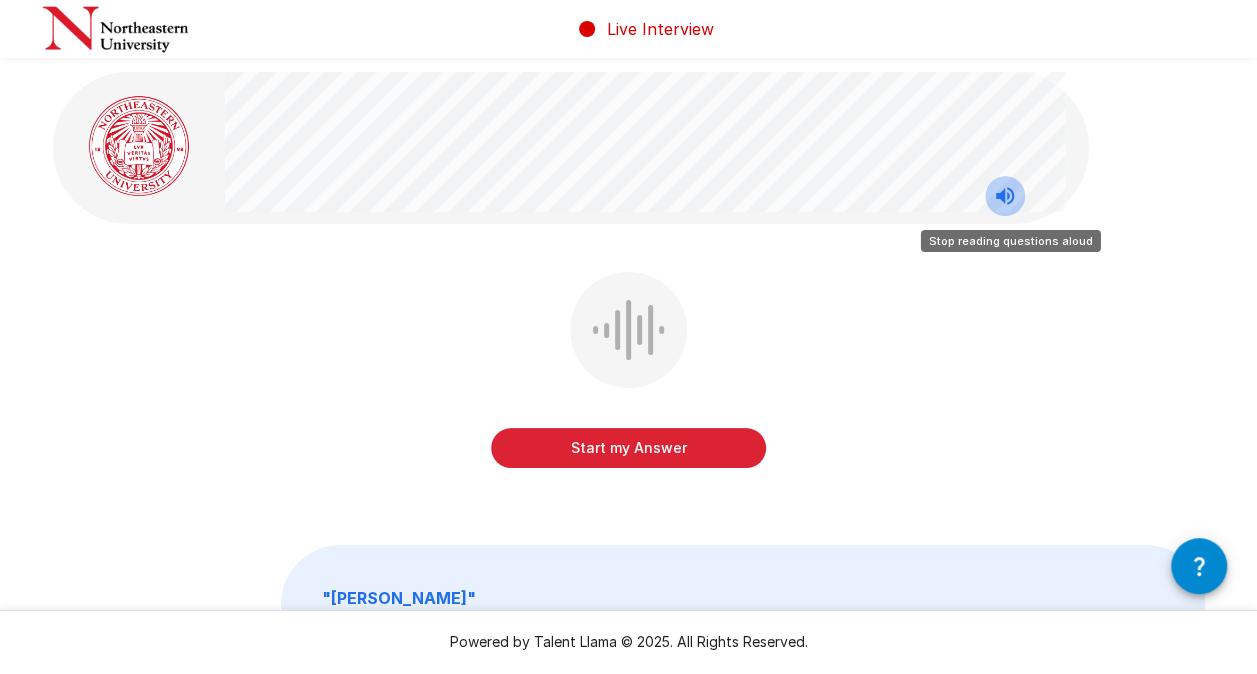 click 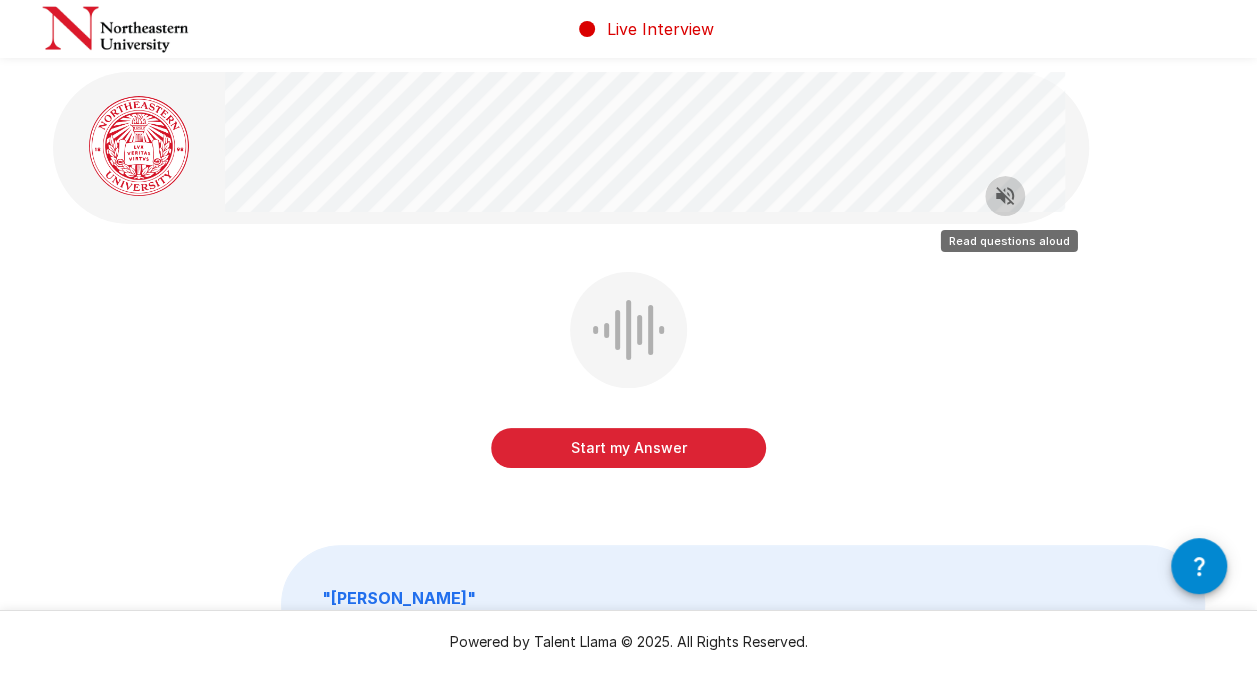 click 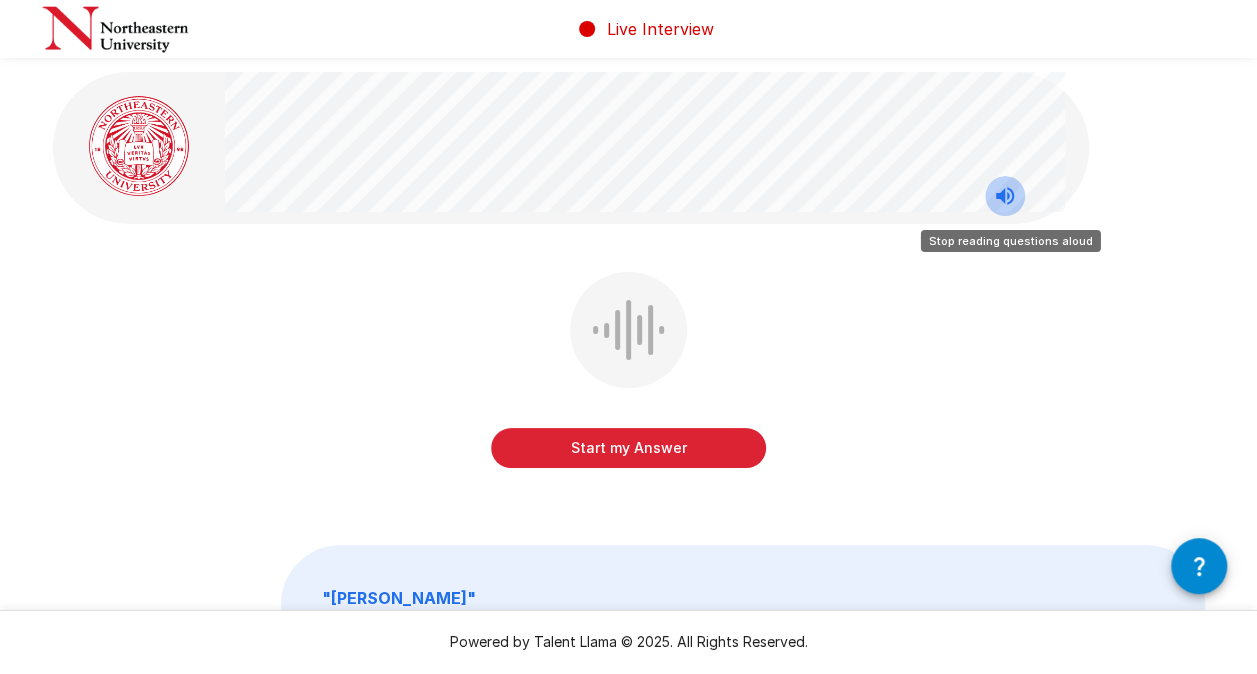 click 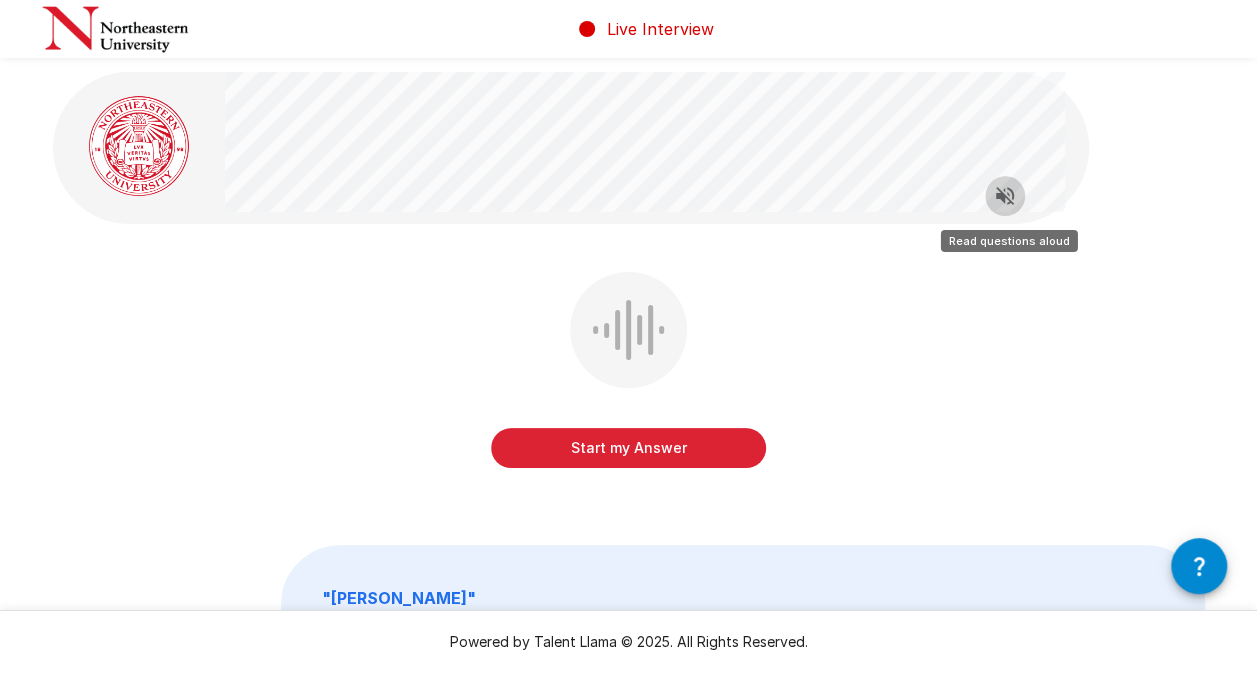 click 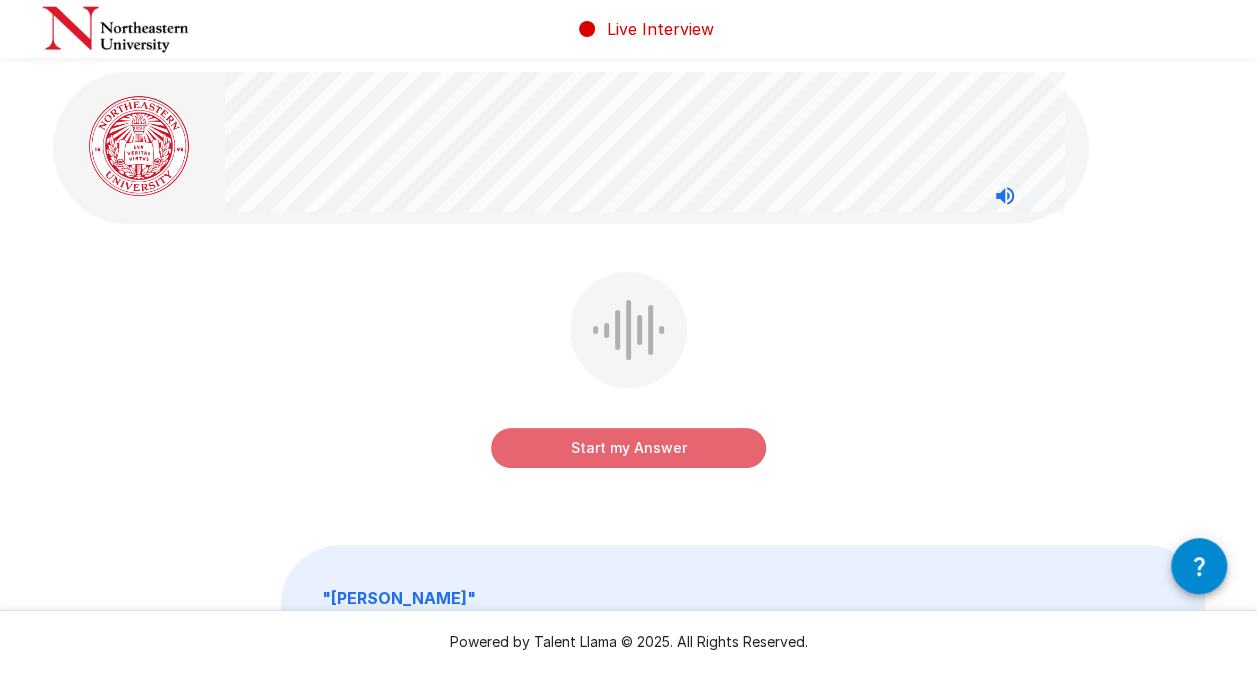 click on "Start my Answer" at bounding box center [628, 448] 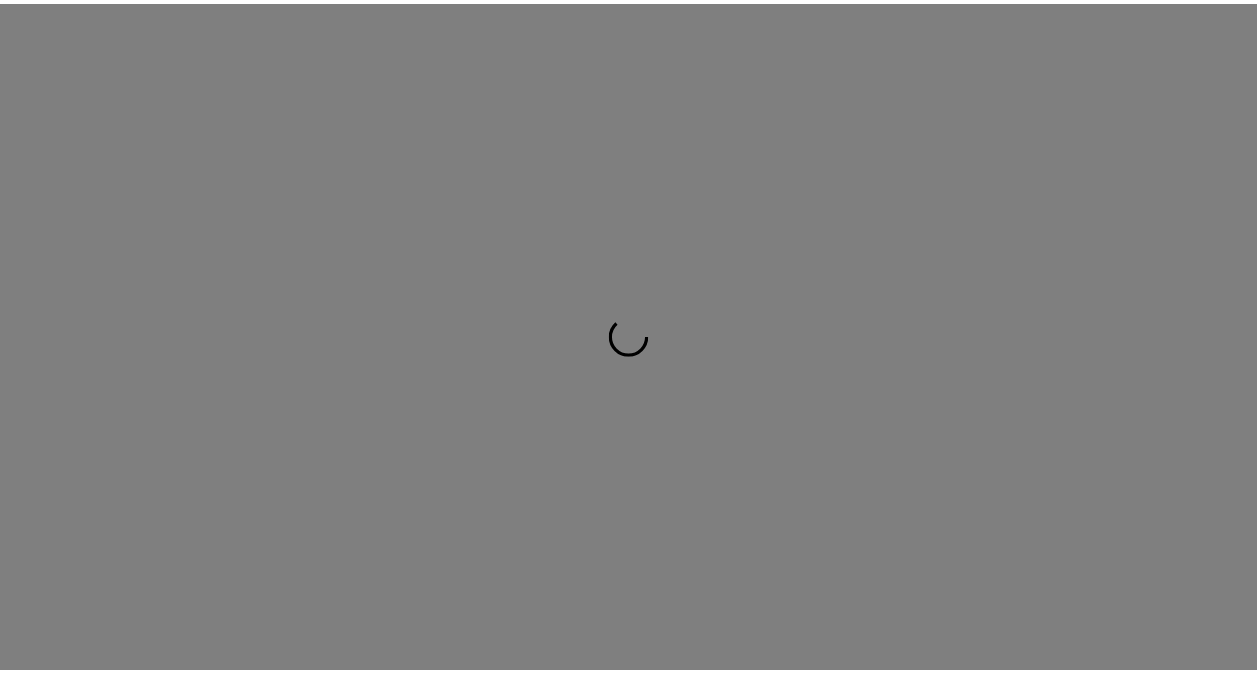 scroll, scrollTop: 0, scrollLeft: 0, axis: both 